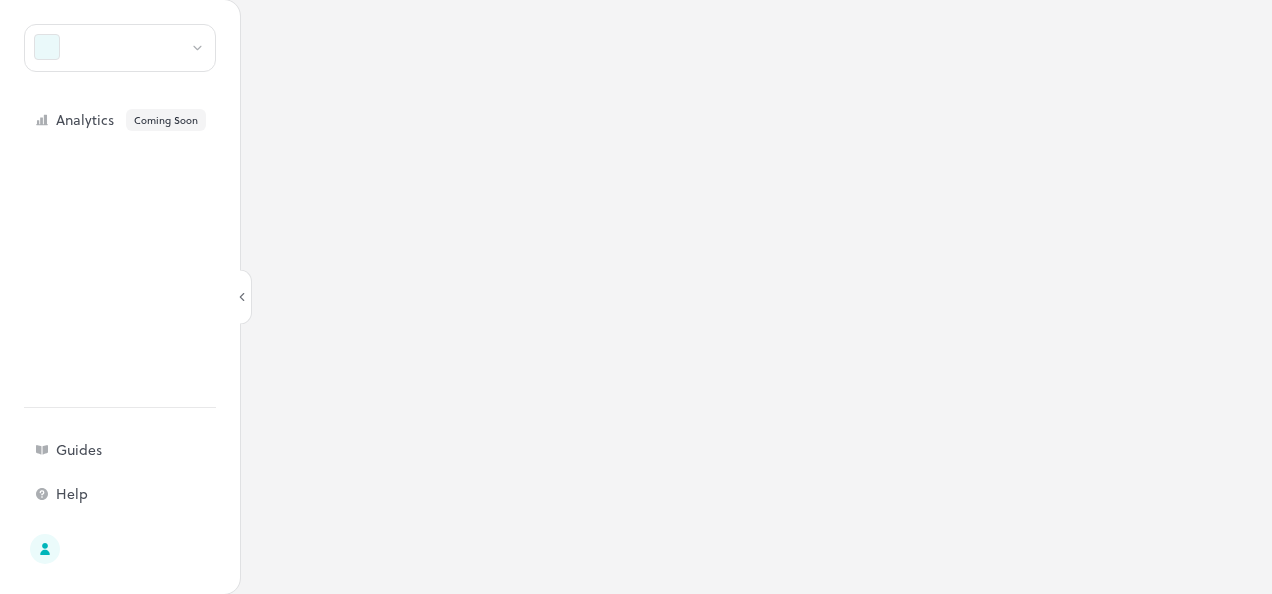 scroll, scrollTop: 0, scrollLeft: 0, axis: both 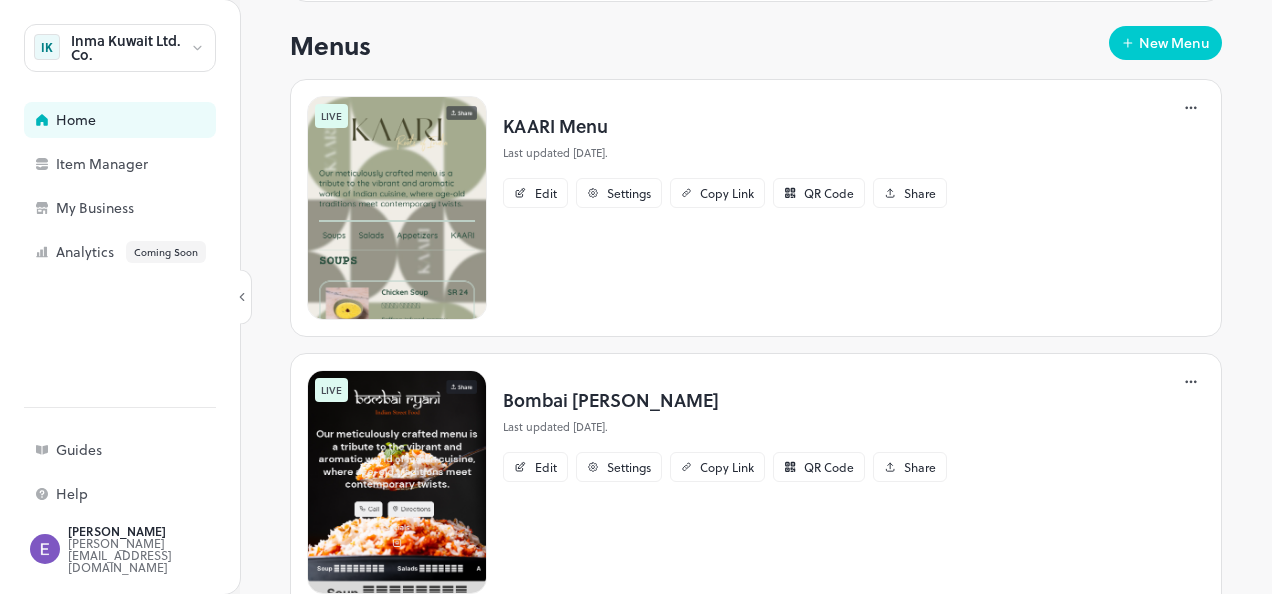 click at bounding box center (397, 482) 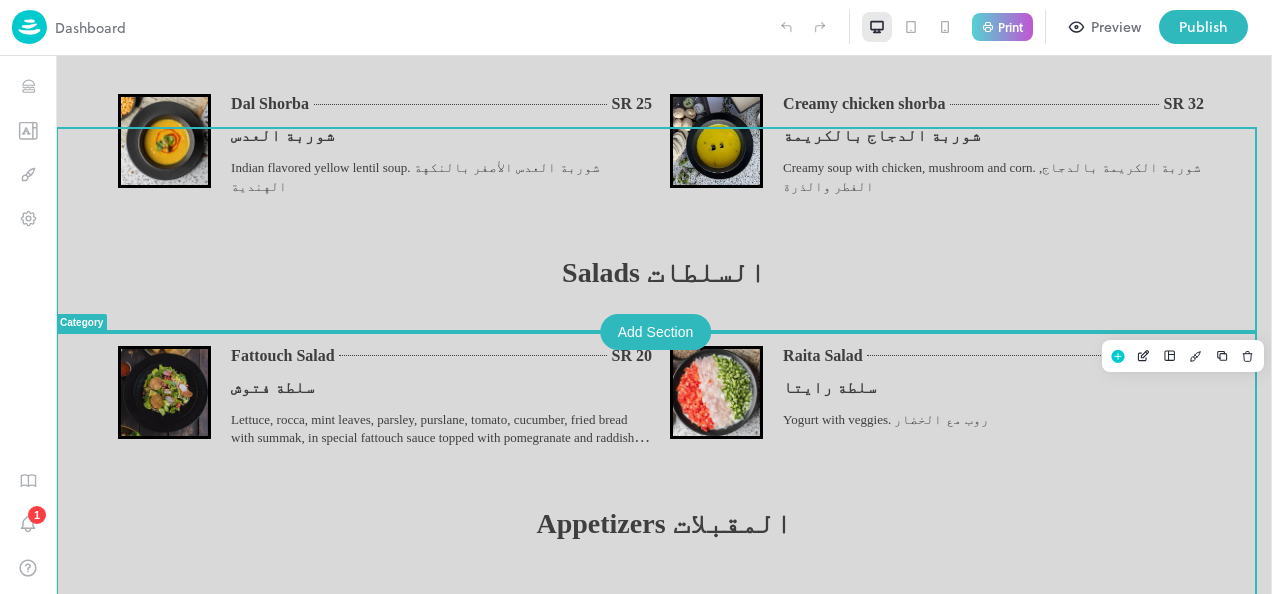 scroll, scrollTop: 800, scrollLeft: 0, axis: vertical 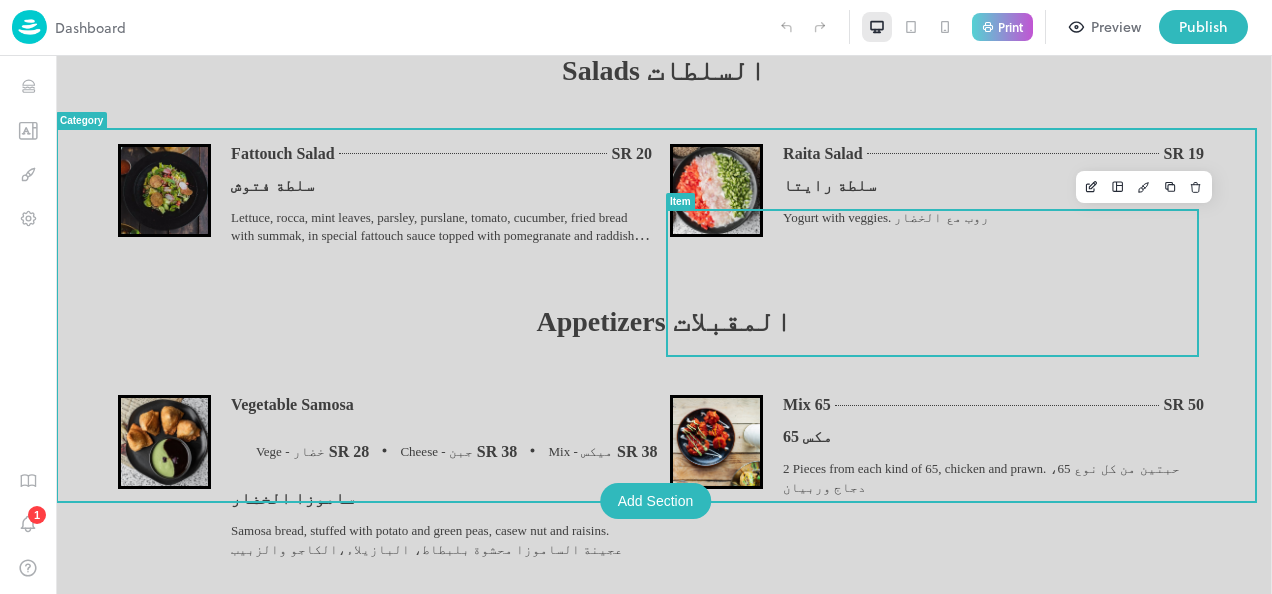 drag, startPoint x: 1177, startPoint y: 191, endPoint x: 1042, endPoint y: 320, distance: 186.7244 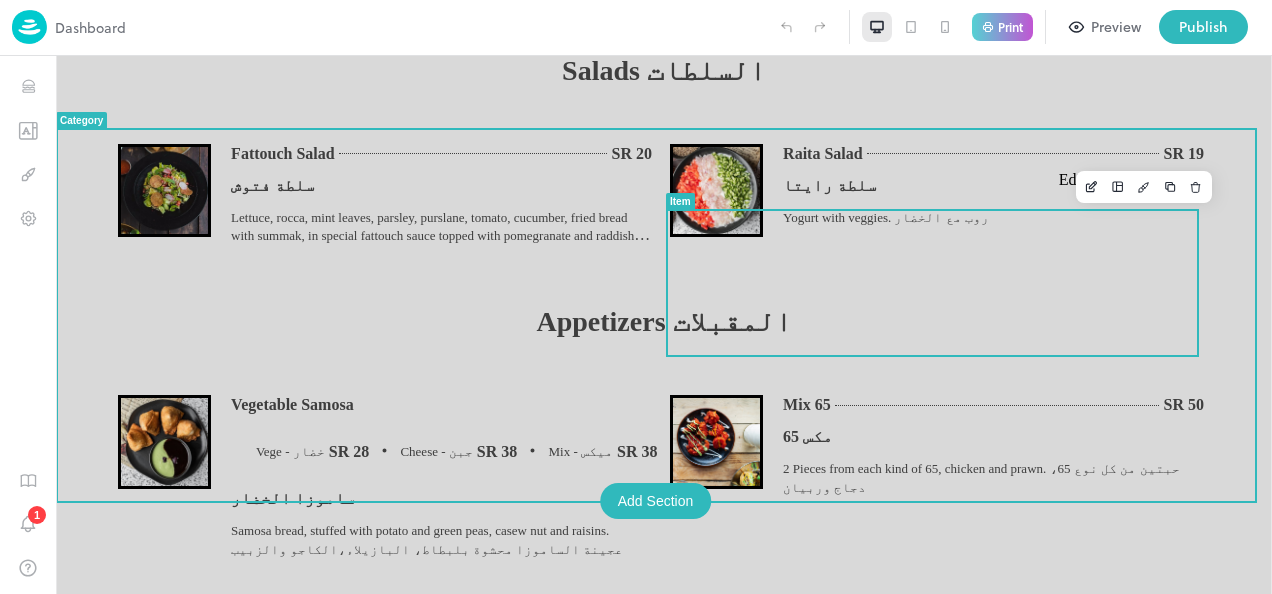 click 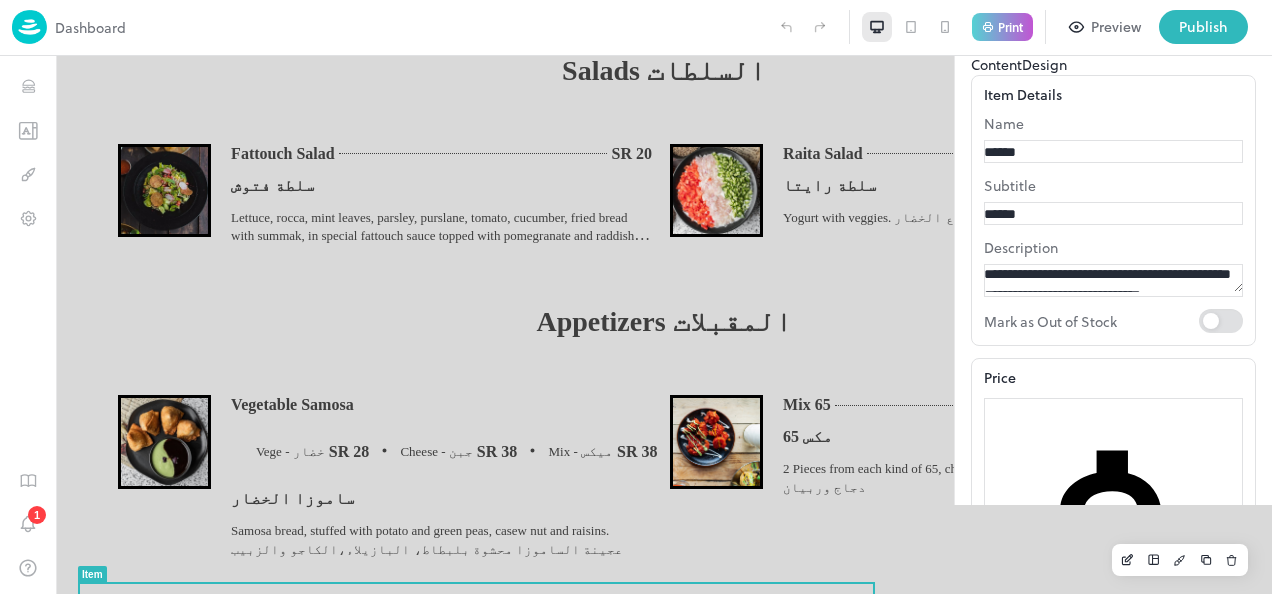 scroll, scrollTop: 0, scrollLeft: 0, axis: both 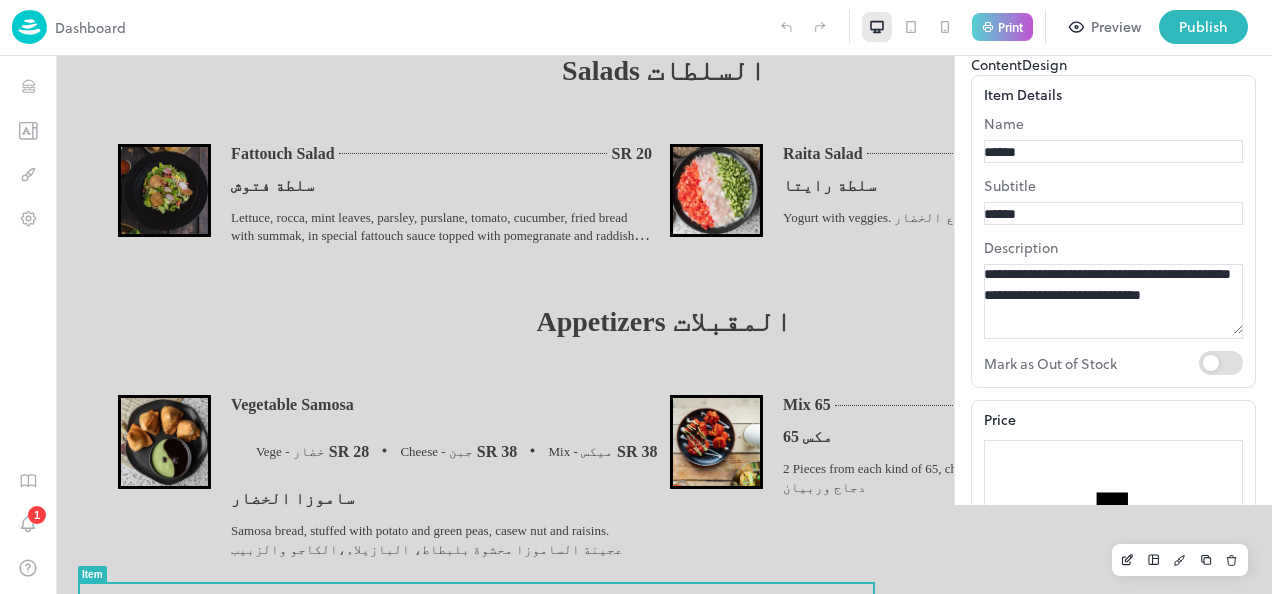 drag, startPoint x: 1012, startPoint y: 248, endPoint x: 934, endPoint y: 250, distance: 78.025635 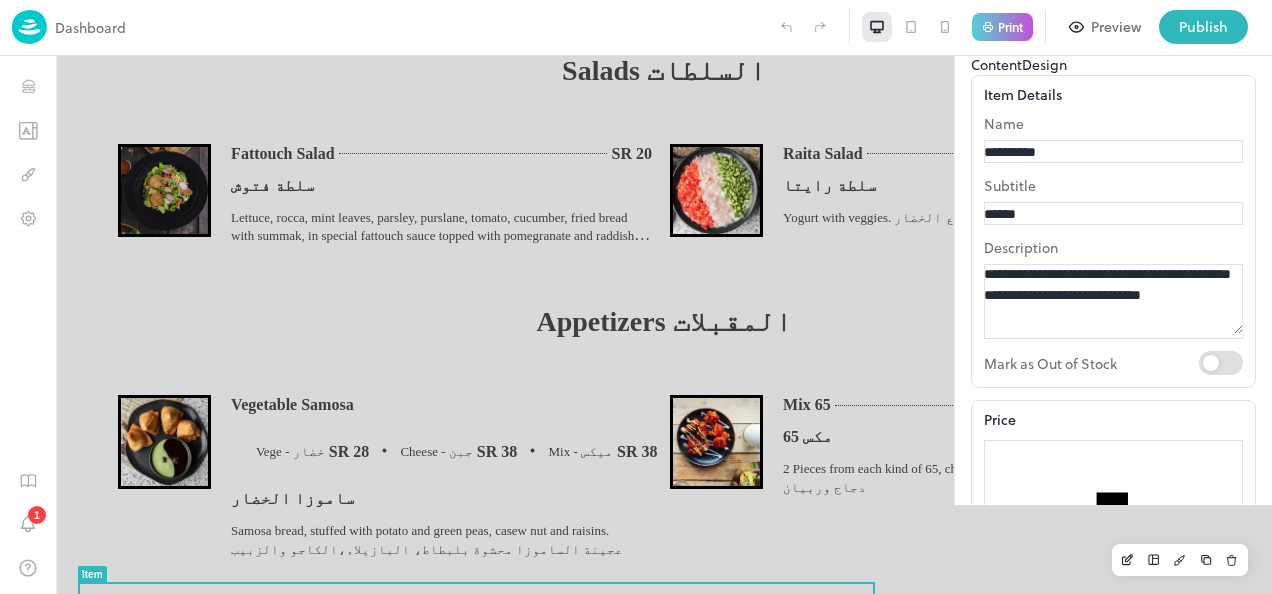 type on "**********" 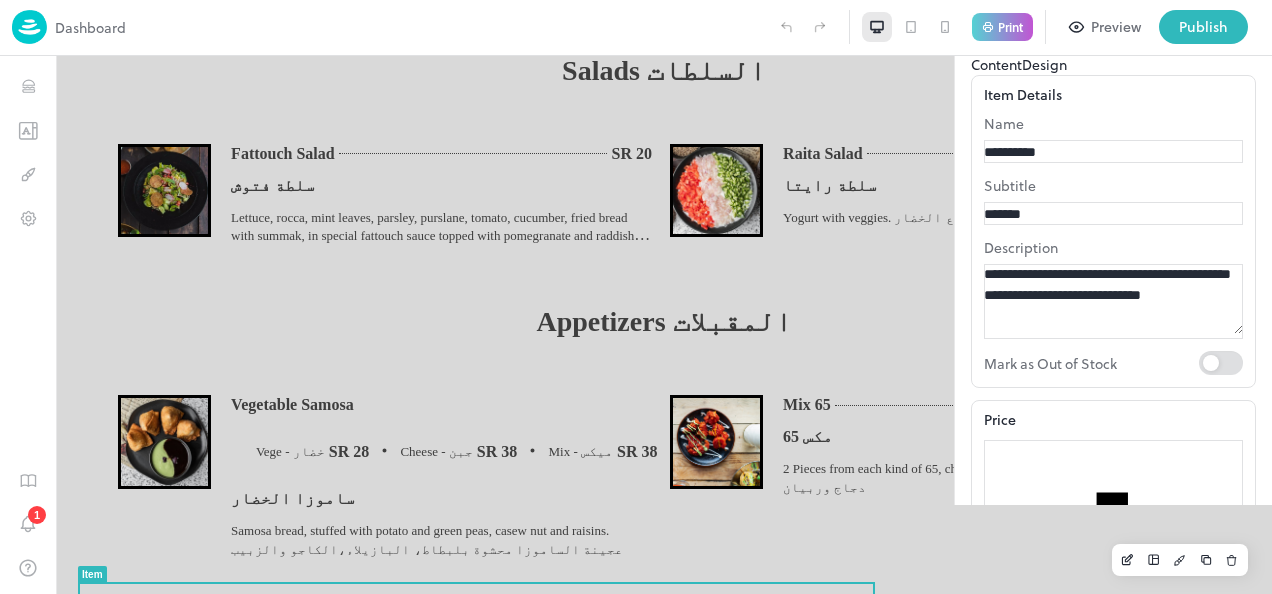 type on "*******" 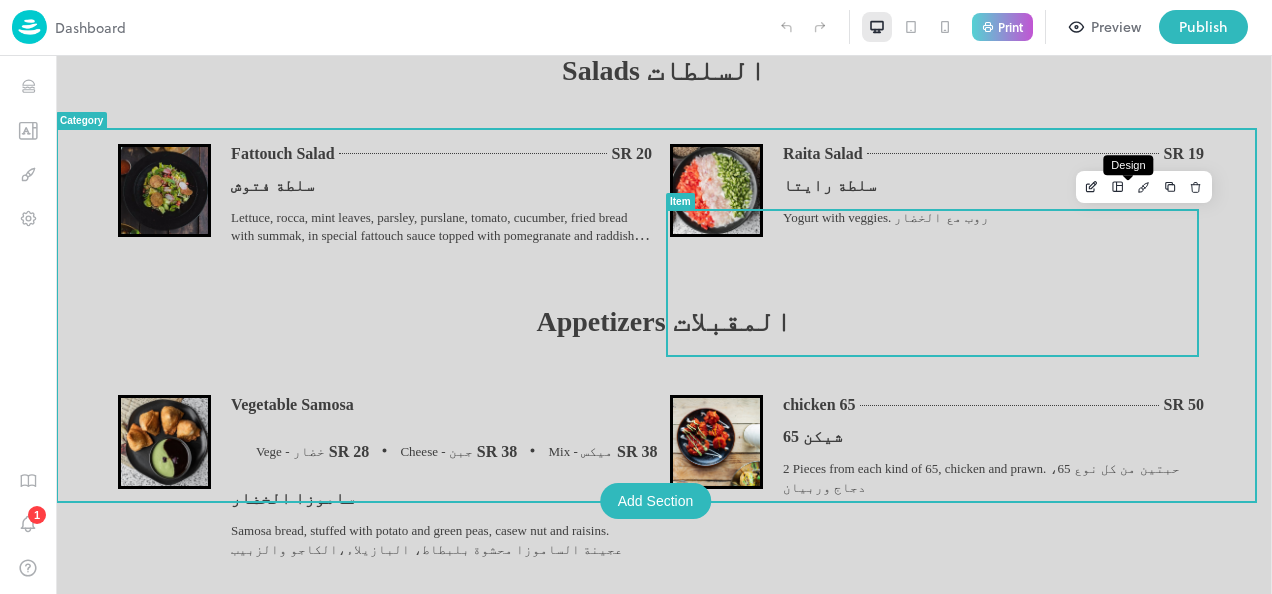 click 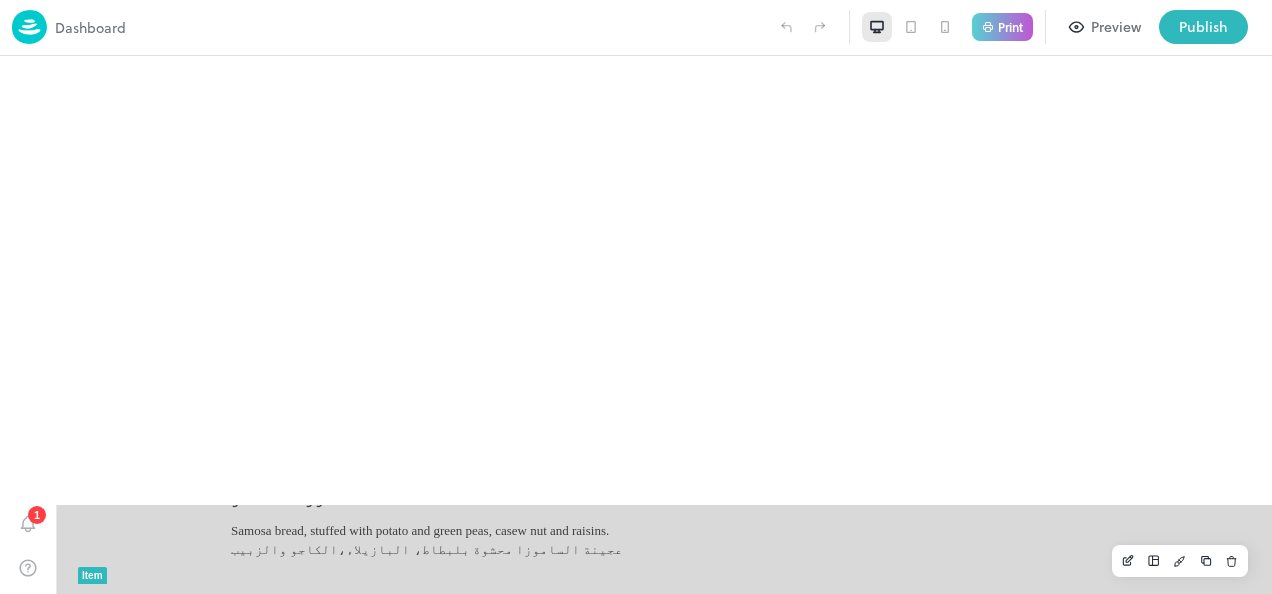 scroll, scrollTop: 799, scrollLeft: 0, axis: vertical 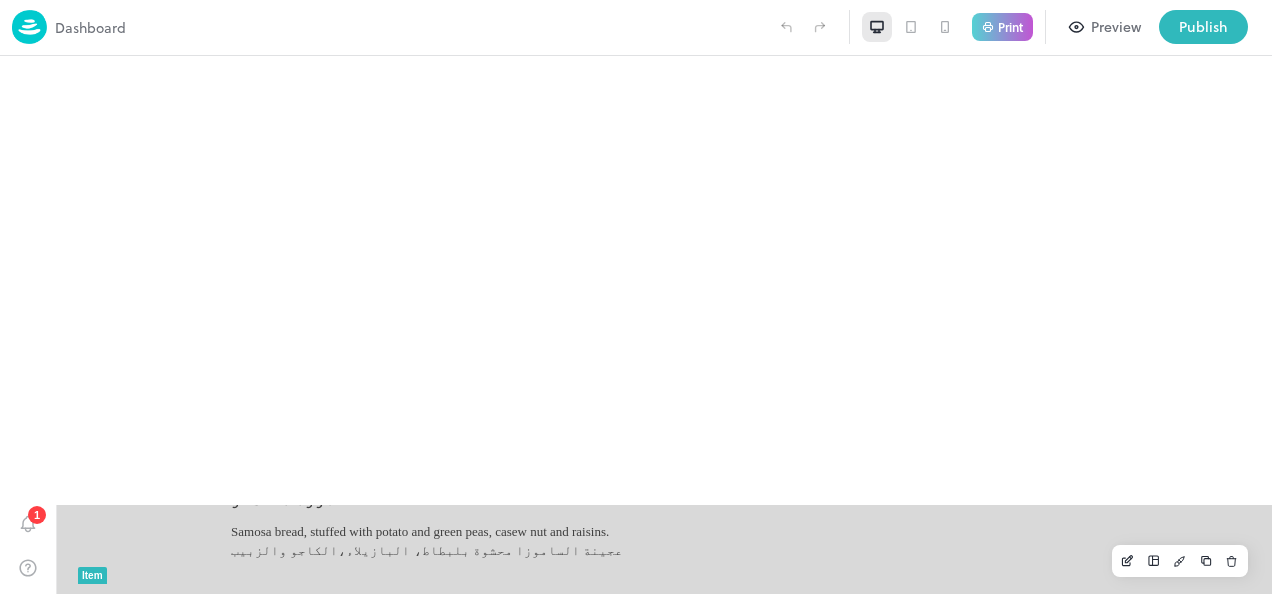 click 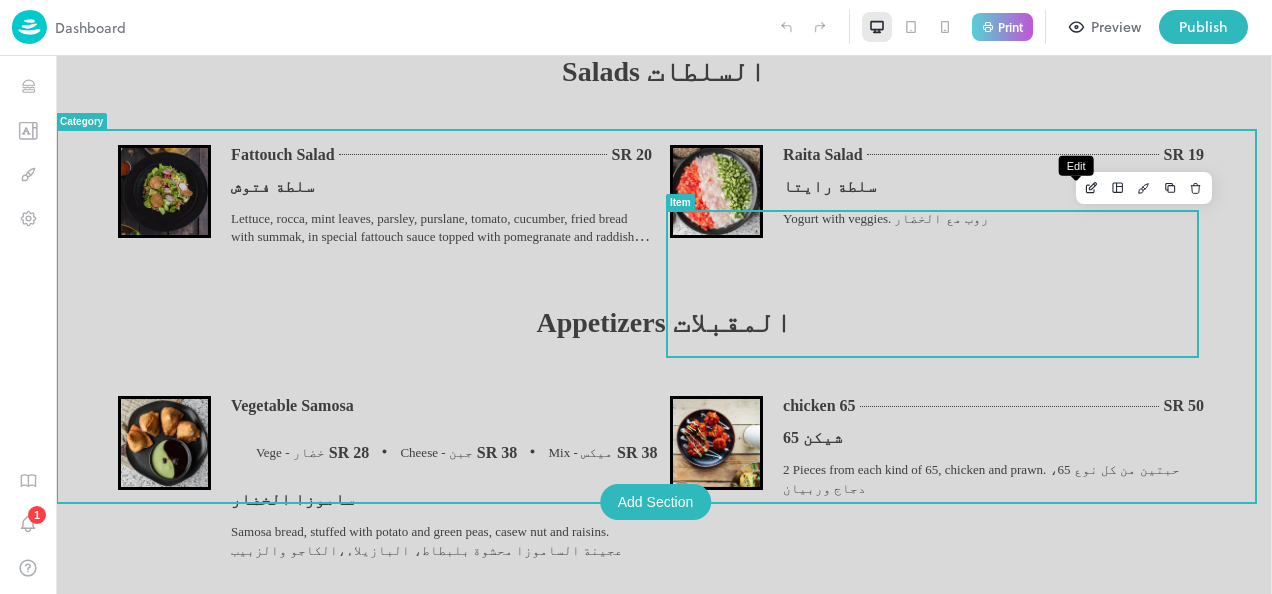 click 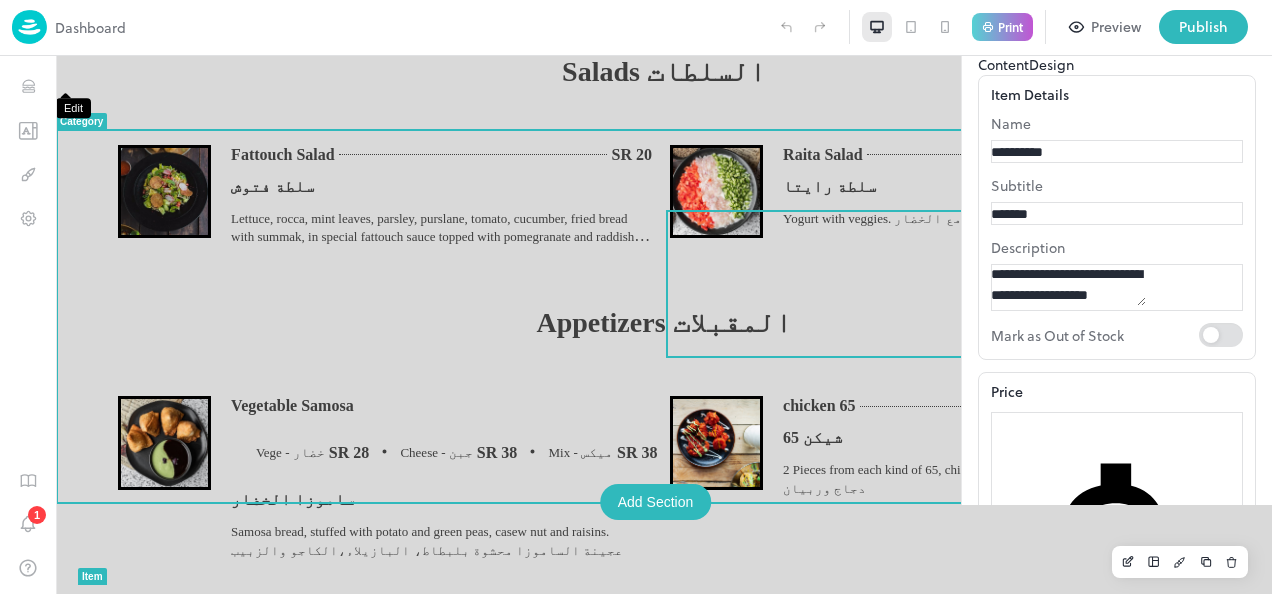 scroll, scrollTop: 827, scrollLeft: 0, axis: vertical 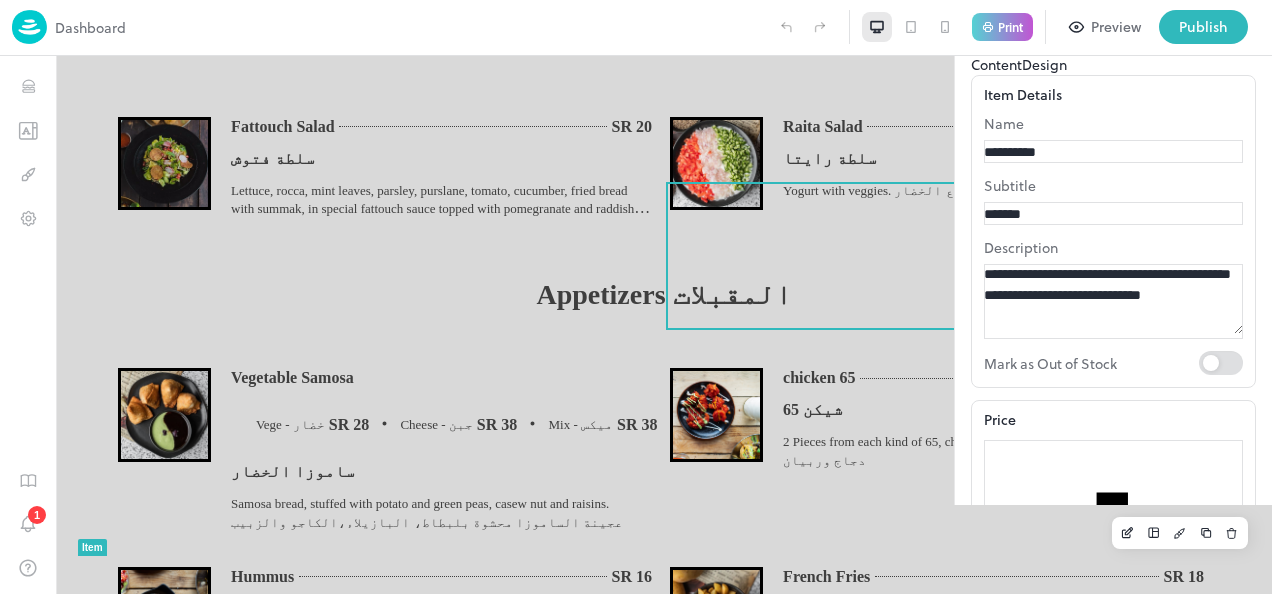 drag, startPoint x: 1147, startPoint y: 457, endPoint x: 938, endPoint y: 466, distance: 209.1937 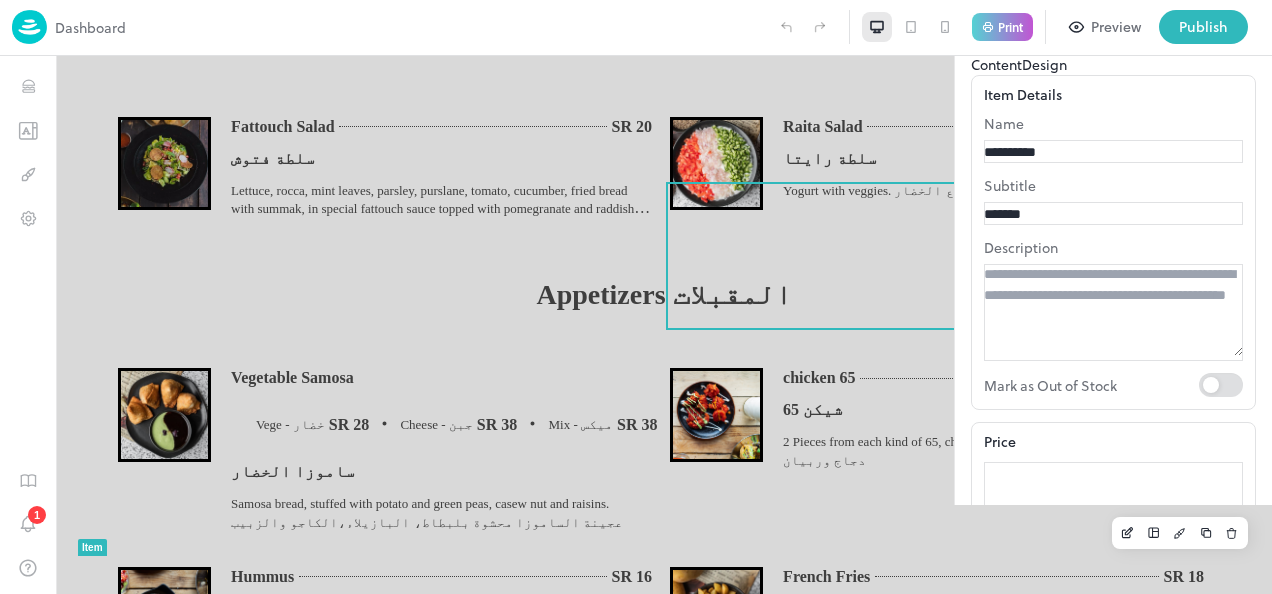 type 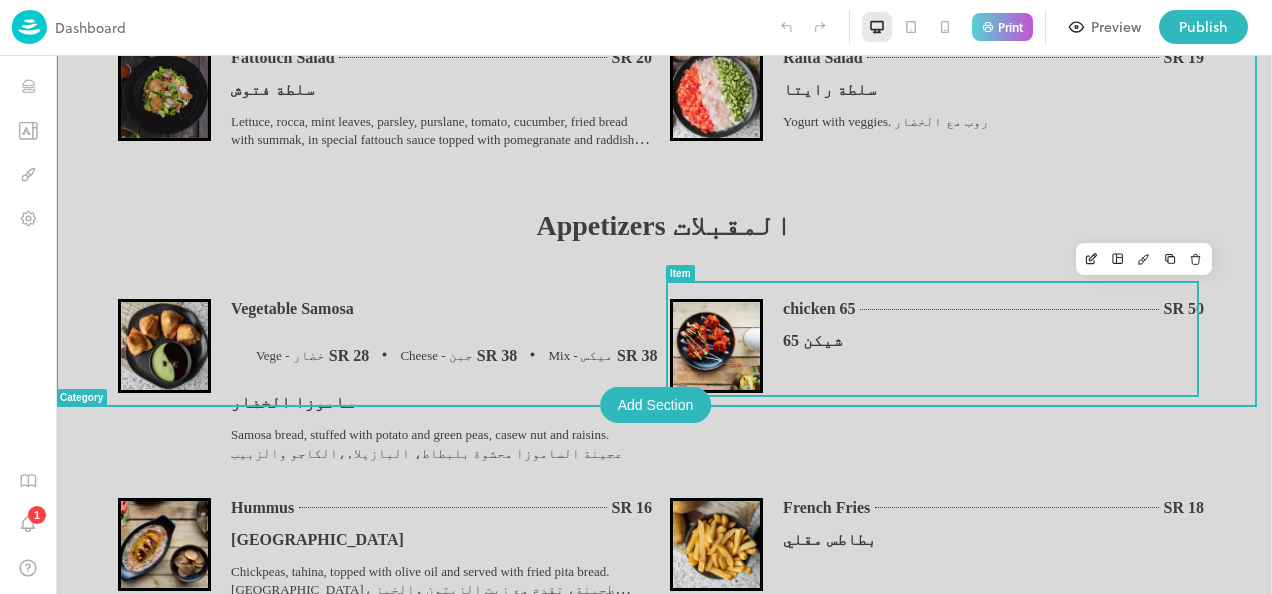 scroll, scrollTop: 927, scrollLeft: 0, axis: vertical 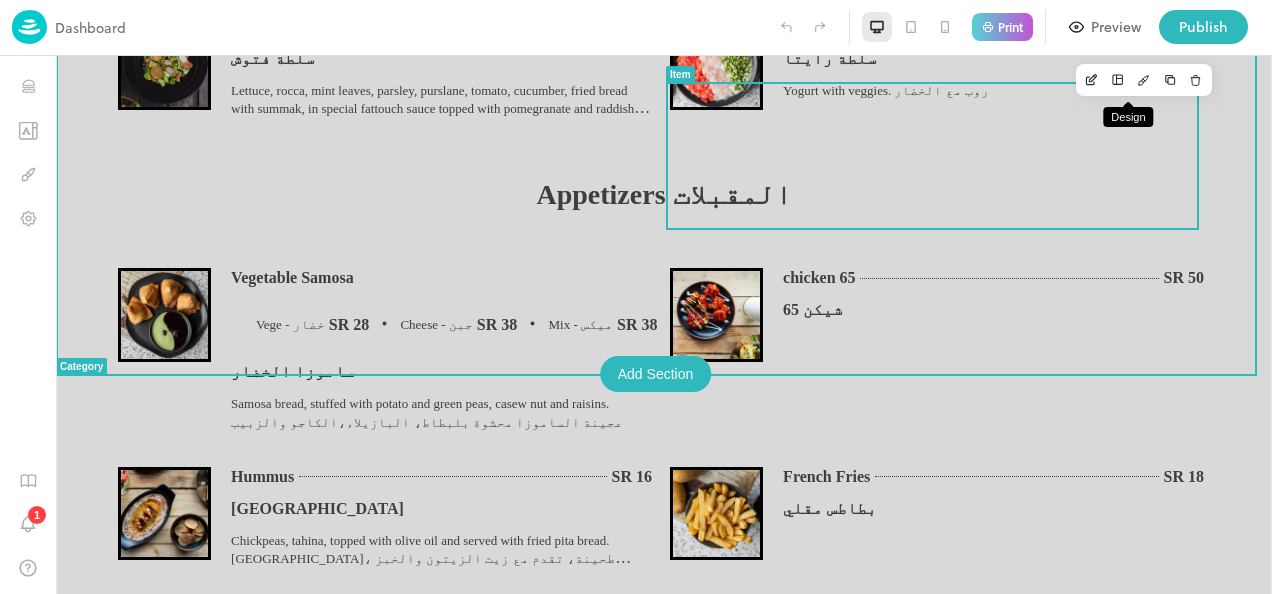 click 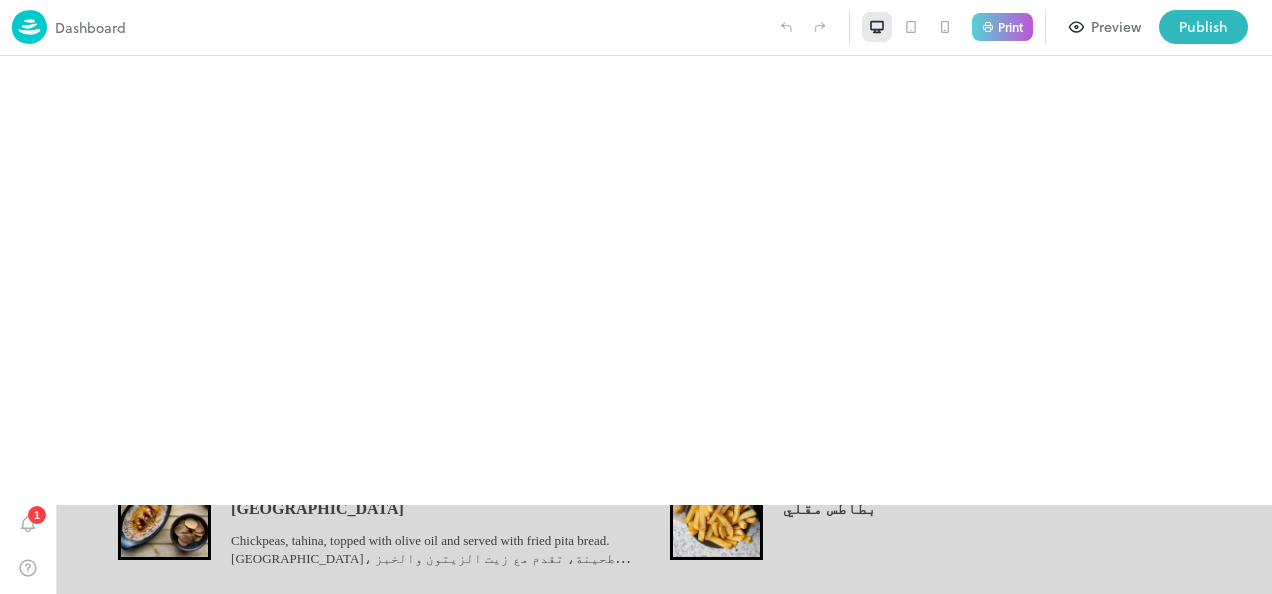 scroll, scrollTop: 0, scrollLeft: 0, axis: both 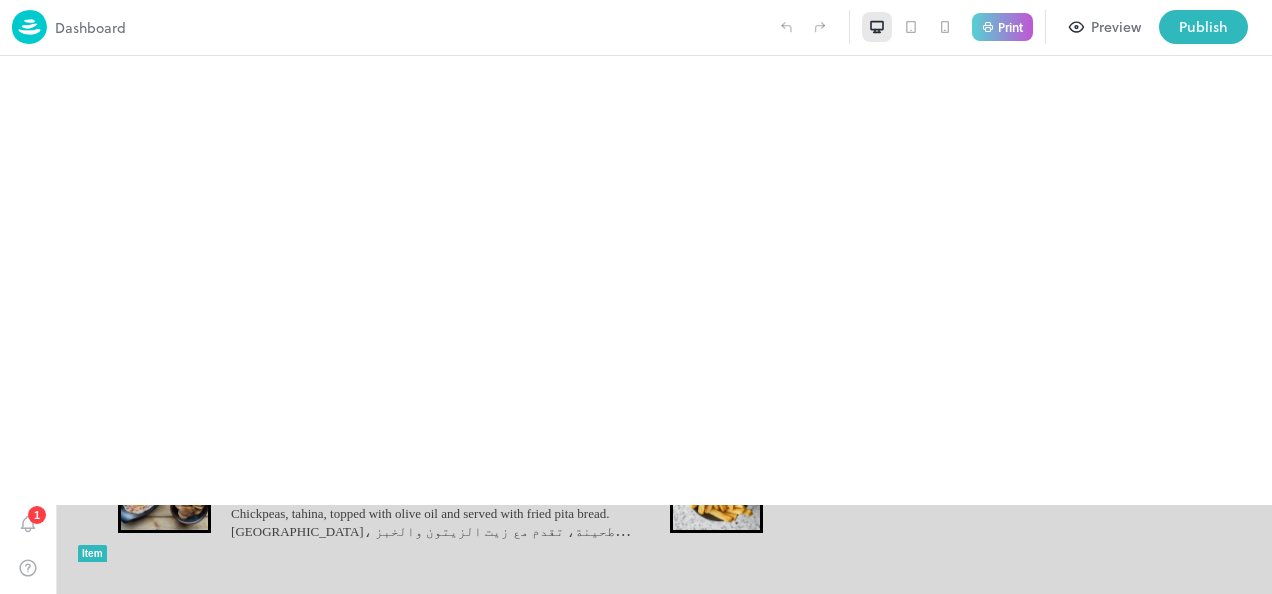 click on "Raita Salad SR 19  سلطة رايتا Yogurt with veggies.
روب مع الخضار" at bounding box center (993, 37) 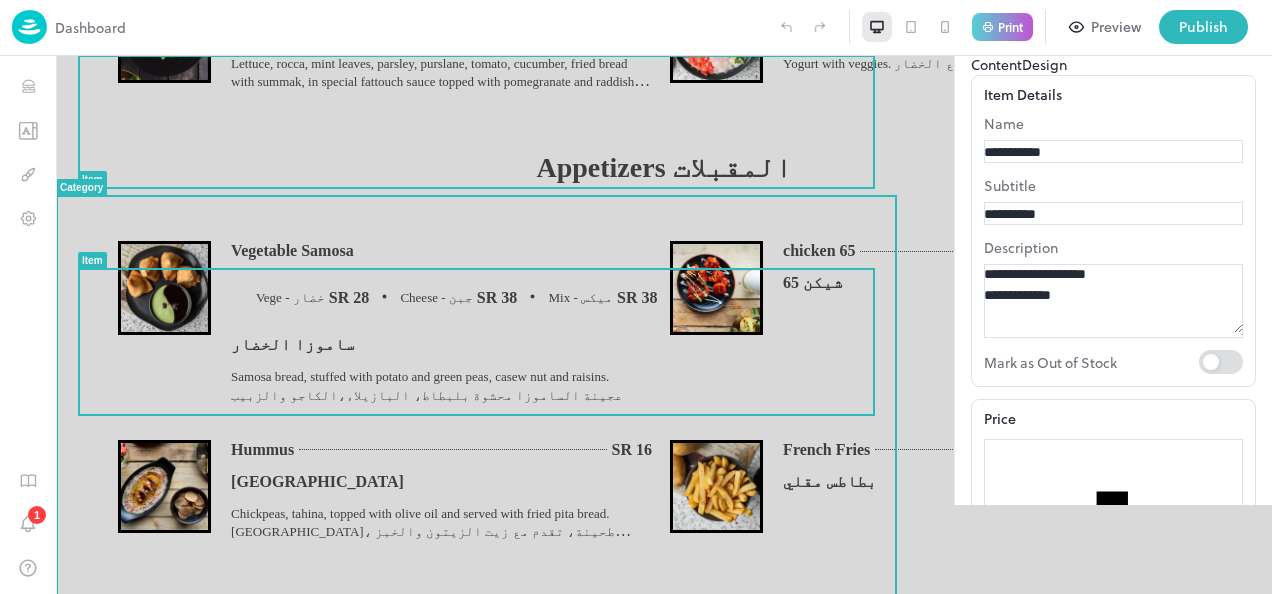 click on "Vegetable Samosa Vege - خضار SR 28  Cheese - جبن SR 38  Mix - ميكس SR 38  ساموزا الخضار Samosa bread, stuffed with potato and green peas, casew nut and raisins.
عجينة الساموزا محشوة بلبطاط، البازيلاء،الكاجو والزبيب" at bounding box center (441, 328) 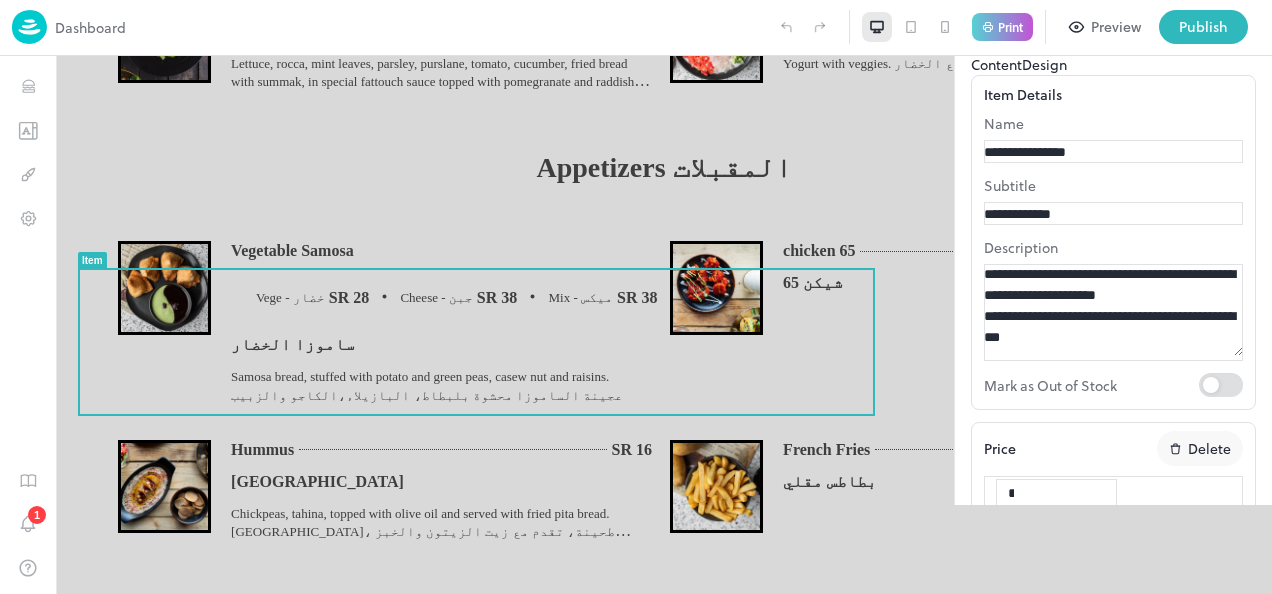click 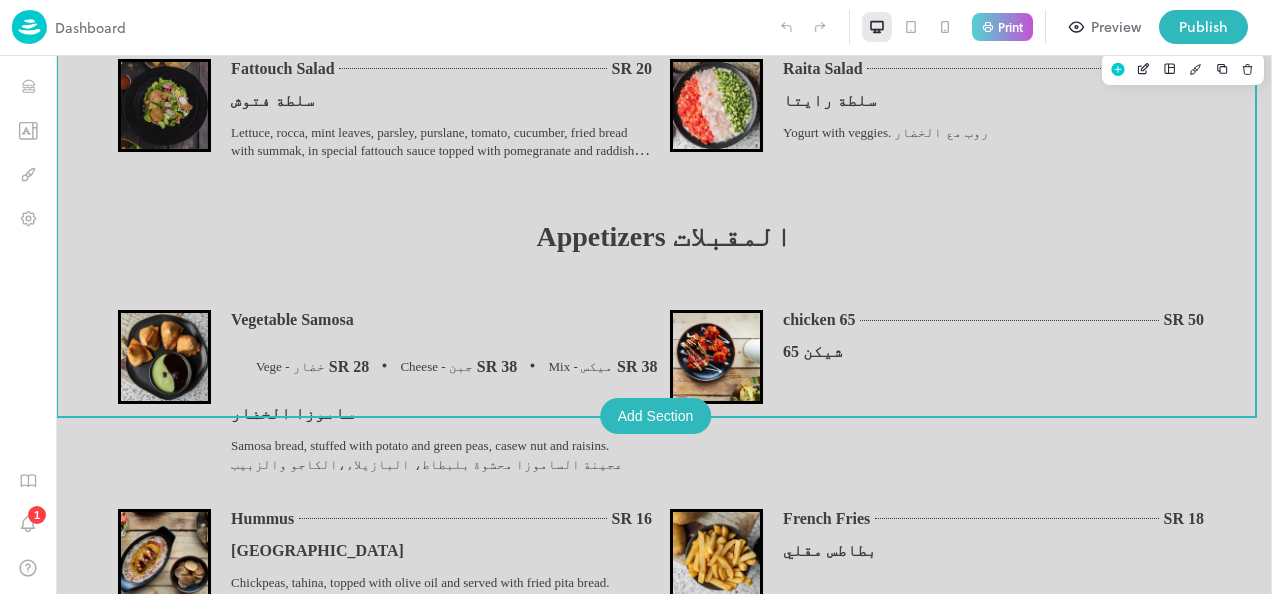 scroll, scrollTop: 854, scrollLeft: 0, axis: vertical 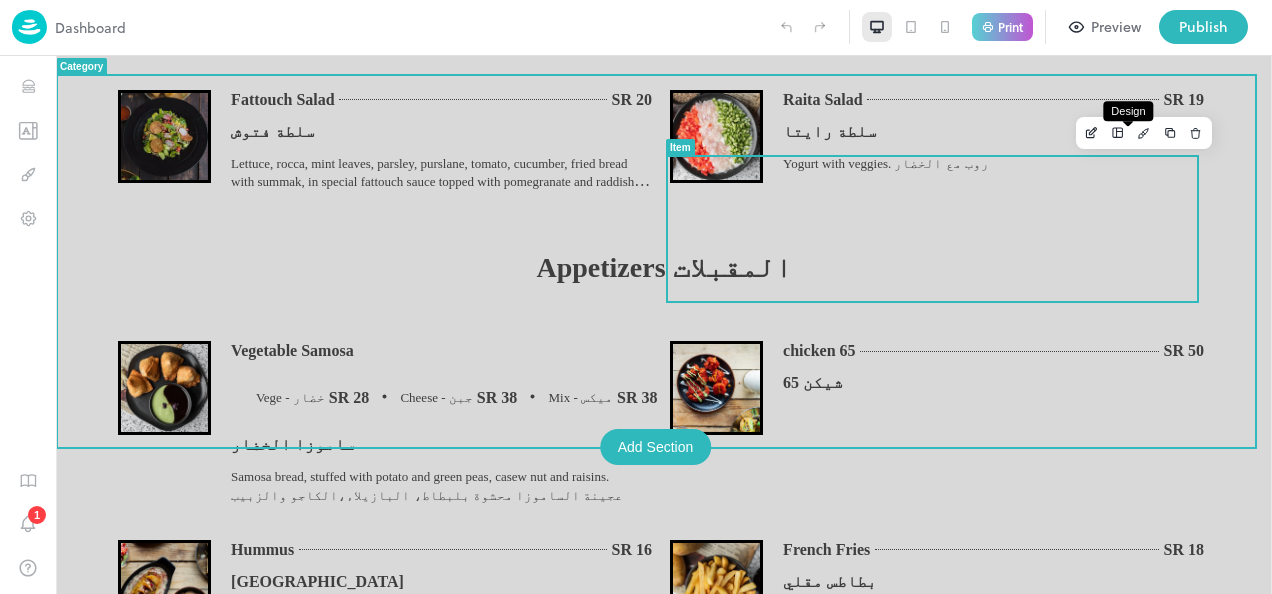 click 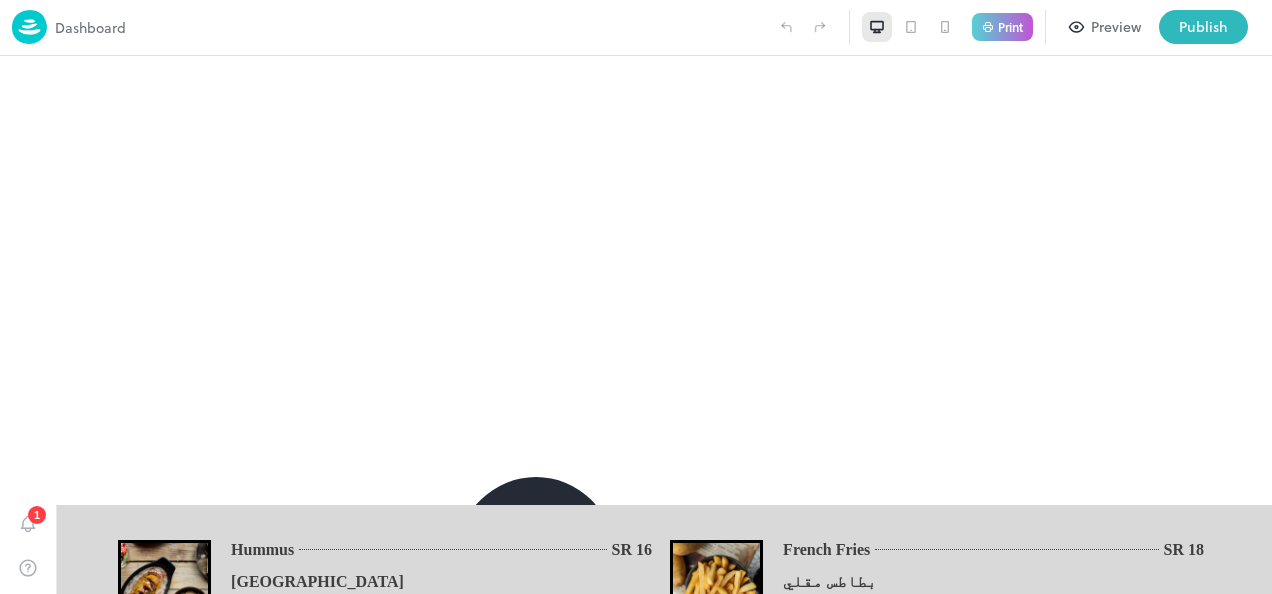 scroll, scrollTop: 852, scrollLeft: 0, axis: vertical 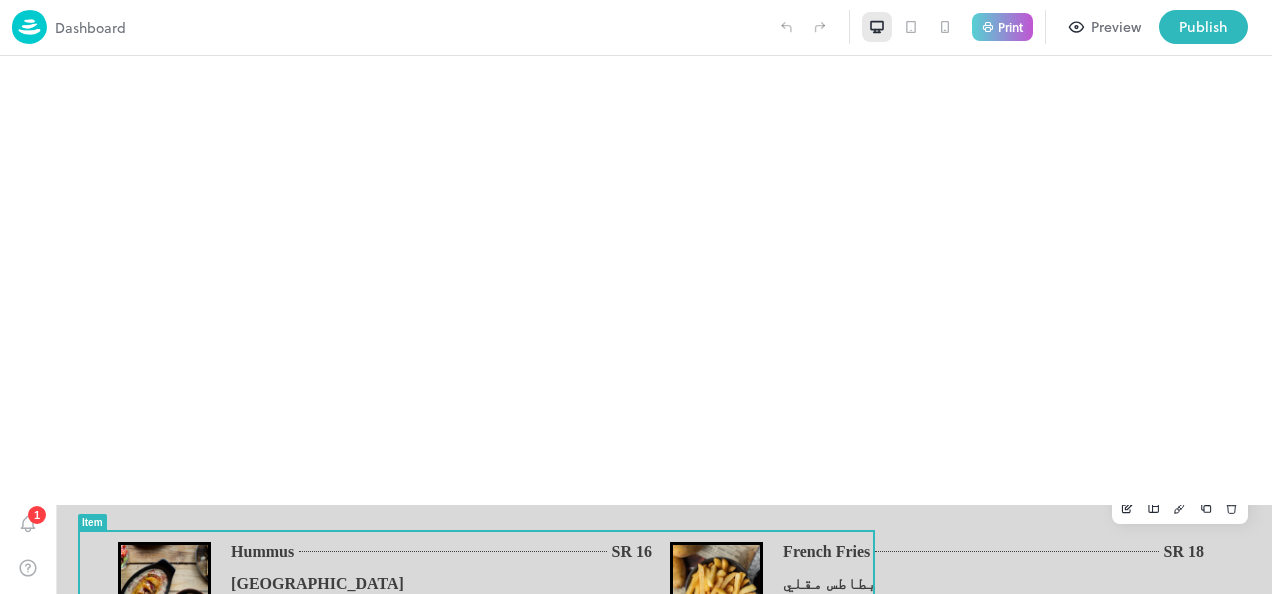 click 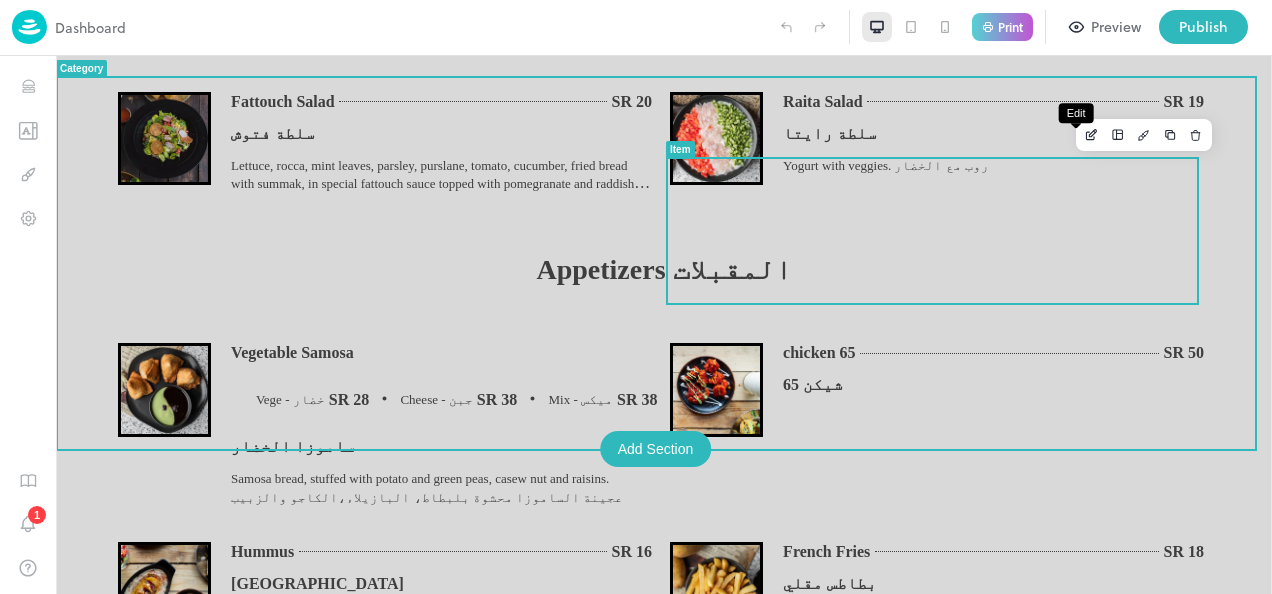 click 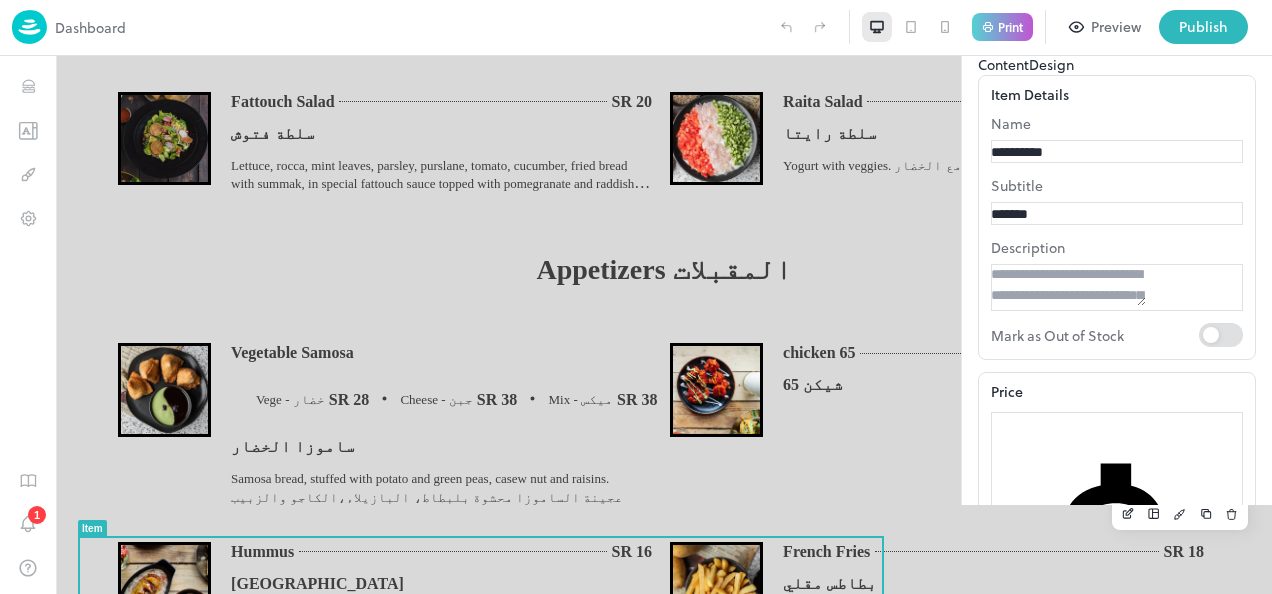 scroll, scrollTop: 0, scrollLeft: 0, axis: both 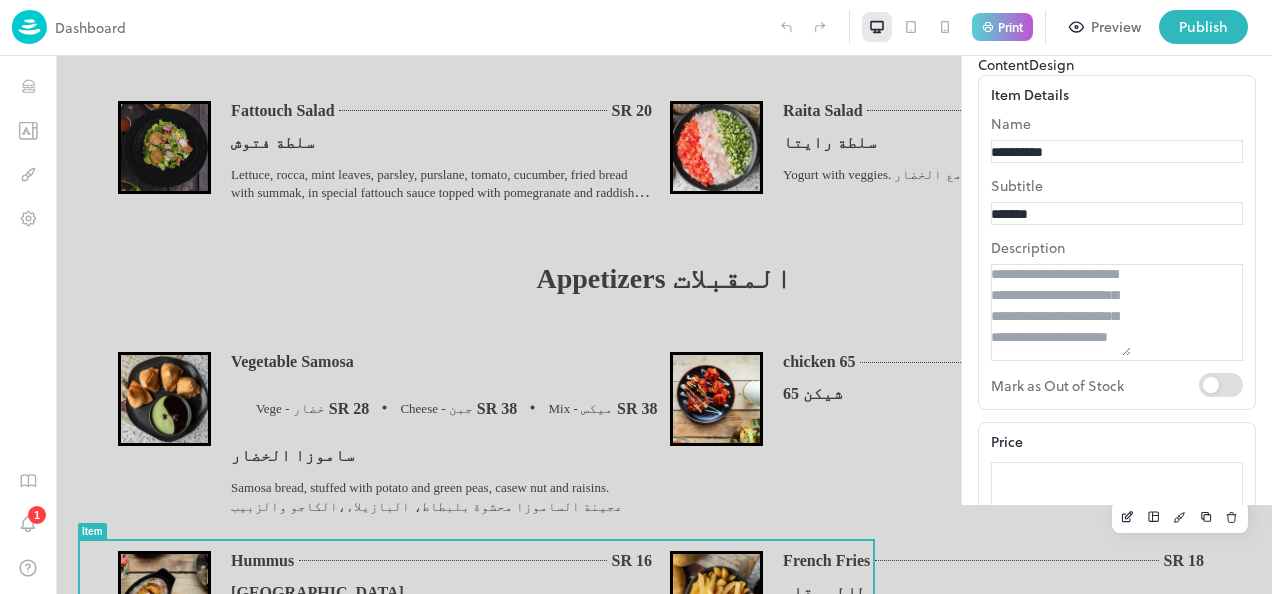 click on "**" at bounding box center [1061, 739] 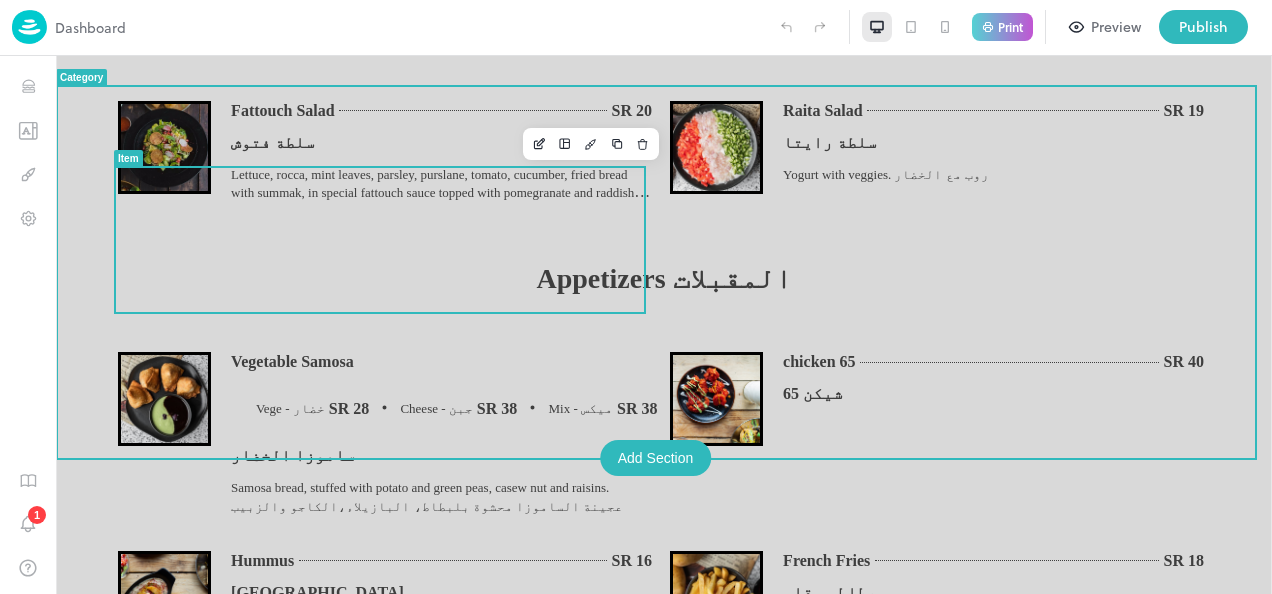 click on "Vegetable Samosa Vege - خضار SR 28  Cheese - جبن SR 38  Mix - ميكس SR 38  ساموزا الخضار Samosa bread, stuffed with potato and green peas, casew nut and raisins.
عجينة الساموزا محشوة بلبطاط، البازيلاء،الكاجو والزبيب" at bounding box center [441, 439] 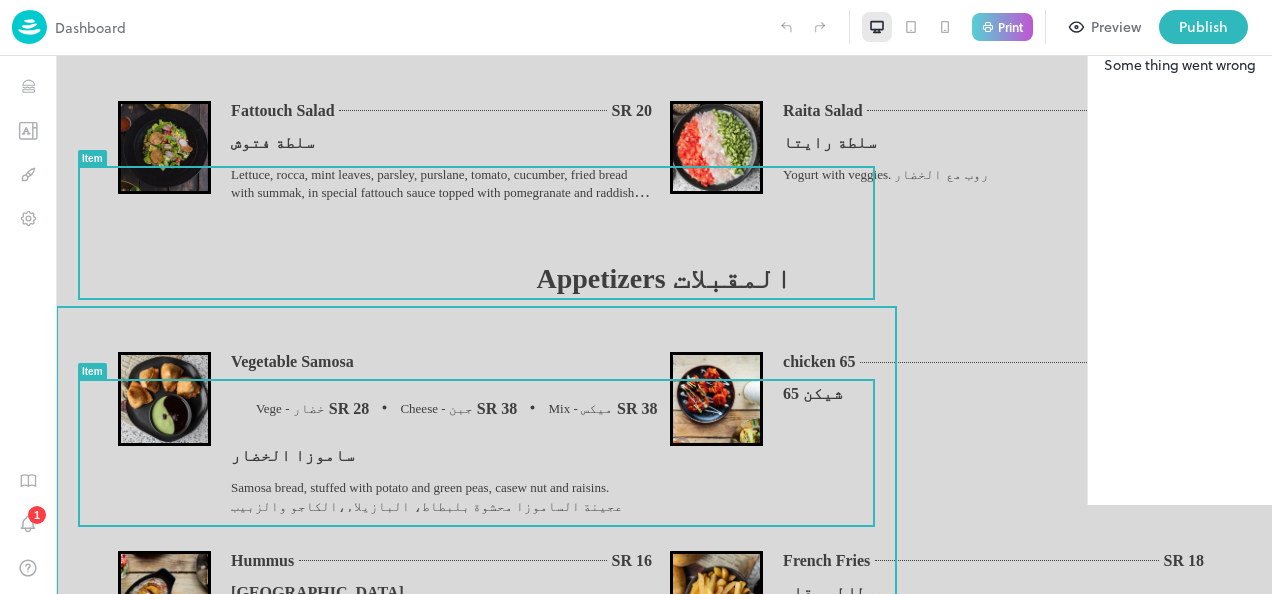 scroll, scrollTop: 862, scrollLeft: 0, axis: vertical 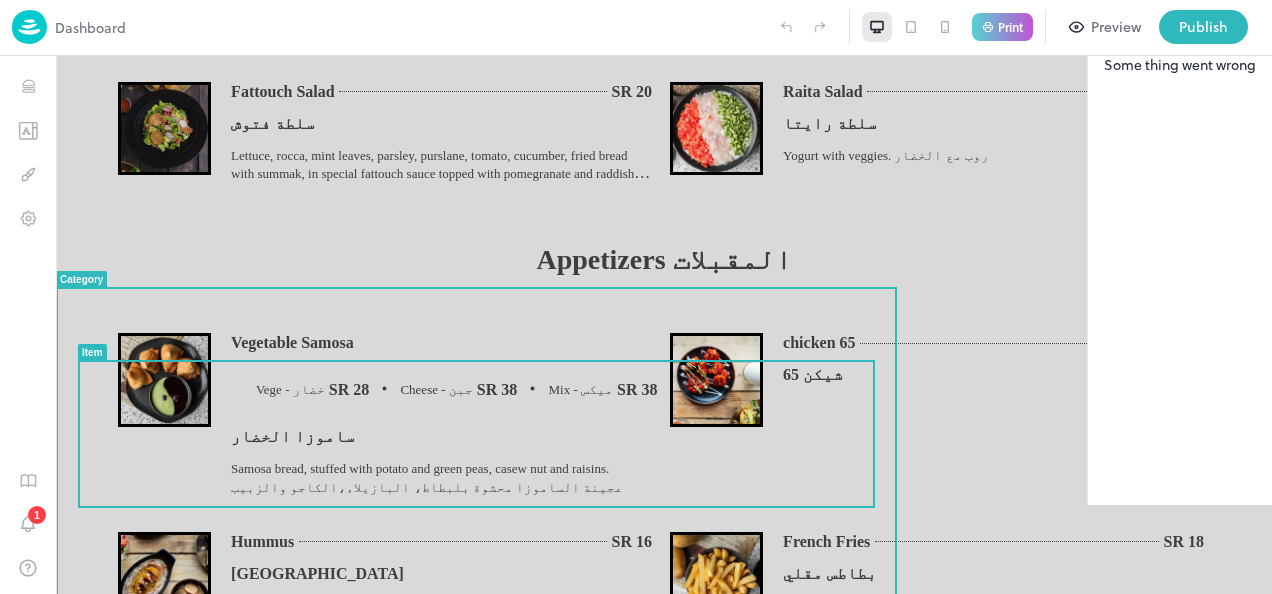 click on "Vegetable Samosa Vege - خضار SR 28  Cheese - جبن SR 38  Mix - ميكس SR 38  ساموزا الخضار Samosa bread, stuffed with potato and green peas, casew nut and raisins.
عجينة الساموزا محشوة بلبطاط، البازيلاء،الكاجو والزبيب" at bounding box center (441, 420) 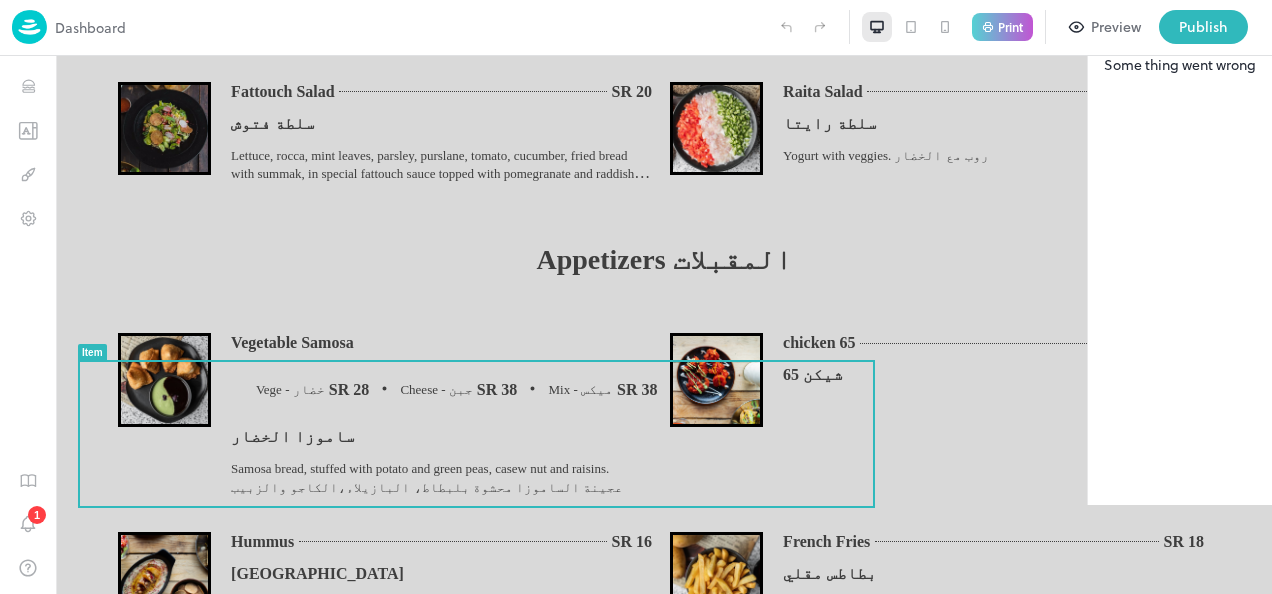 click 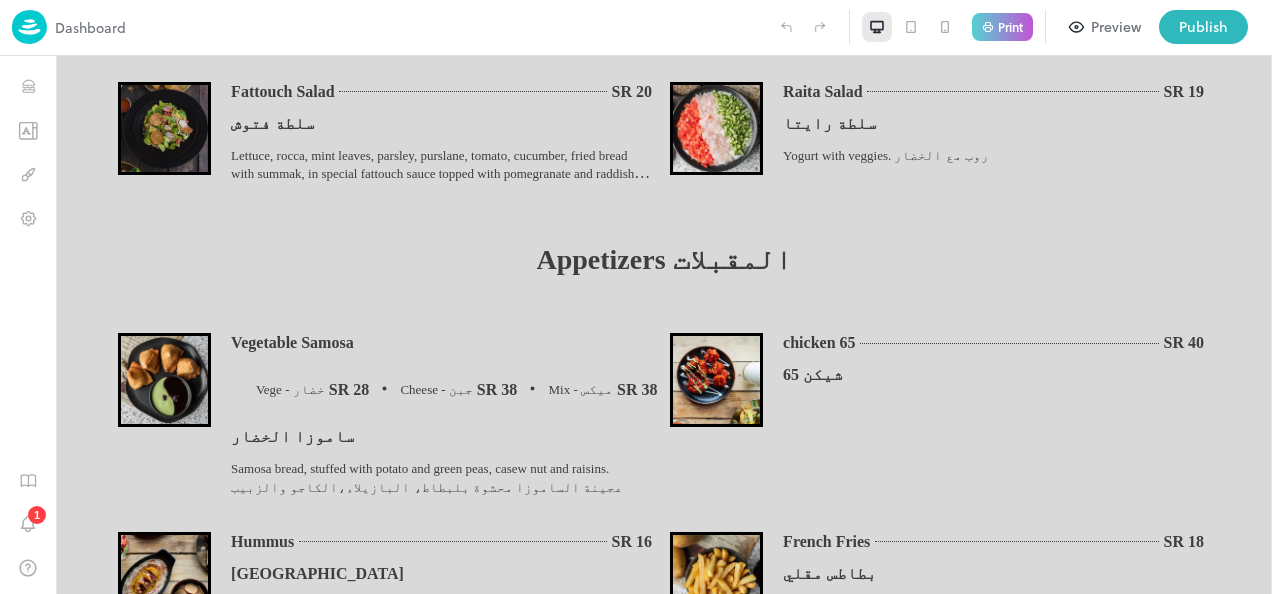 scroll, scrollTop: 864, scrollLeft: 0, axis: vertical 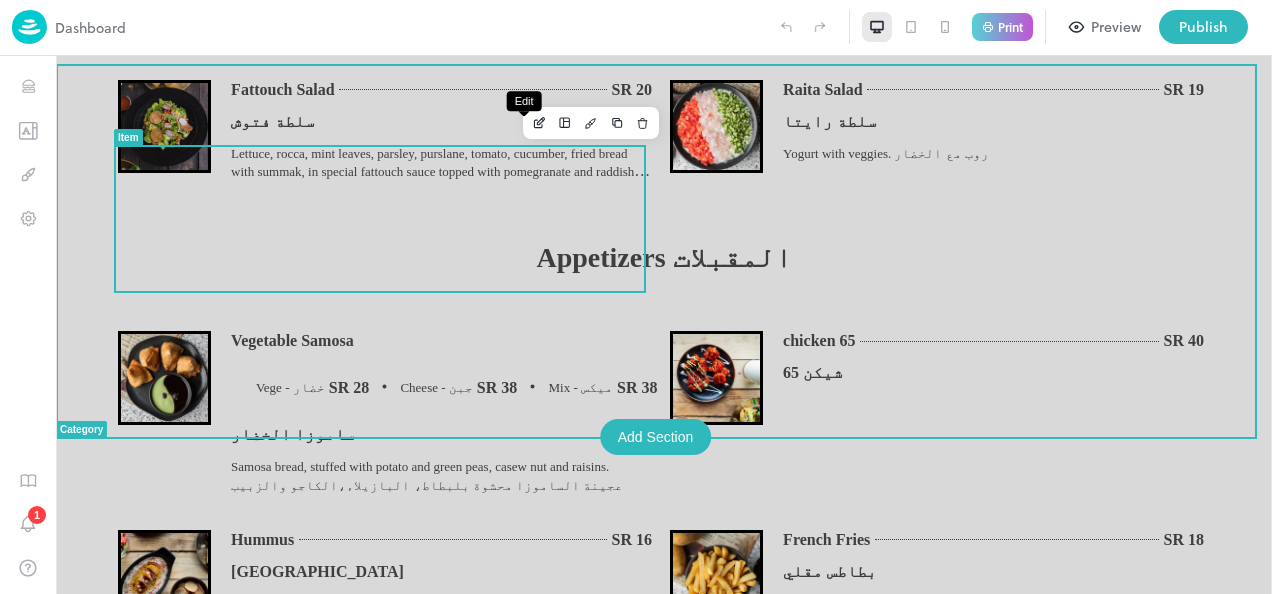 click 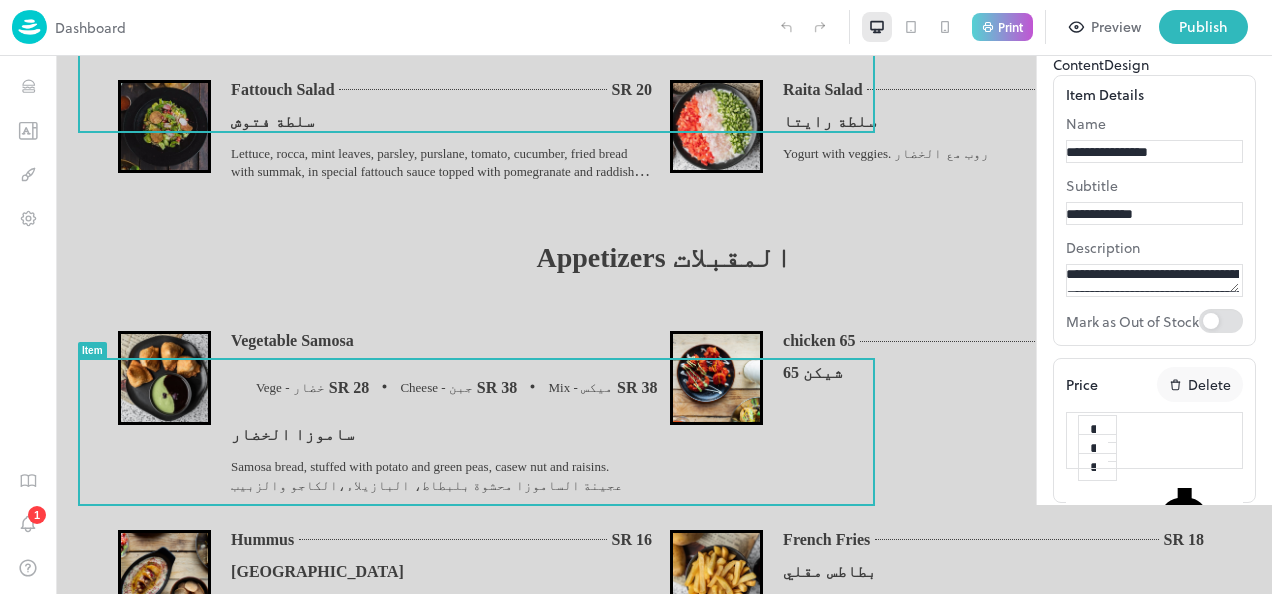 scroll, scrollTop: 0, scrollLeft: 0, axis: both 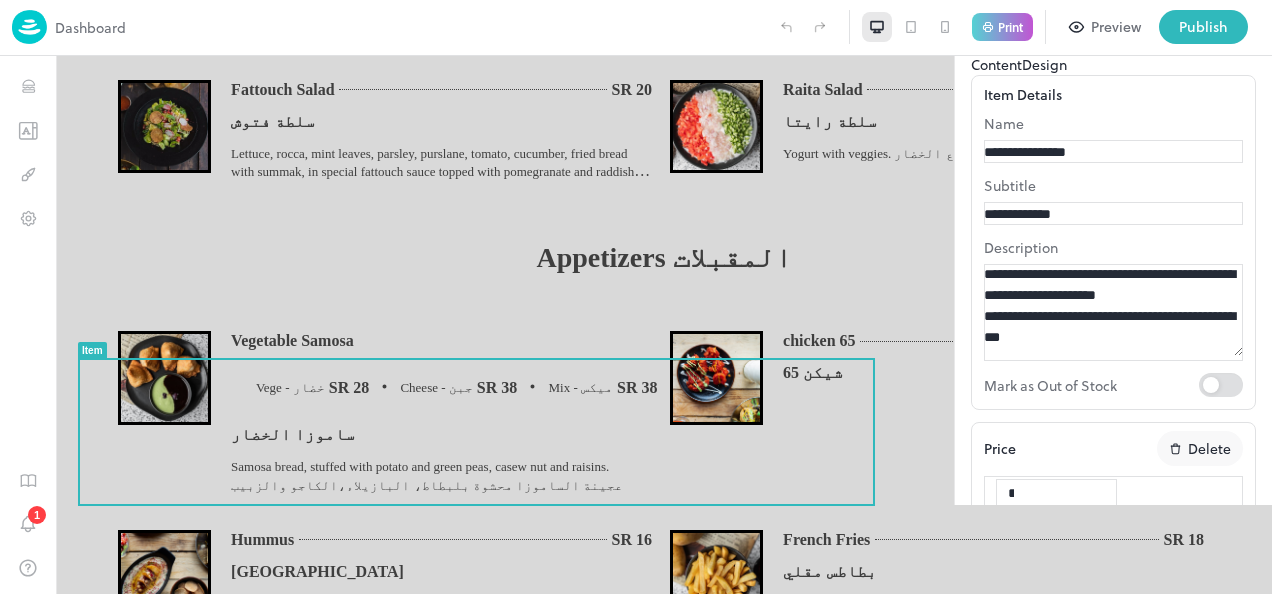 type on "**" 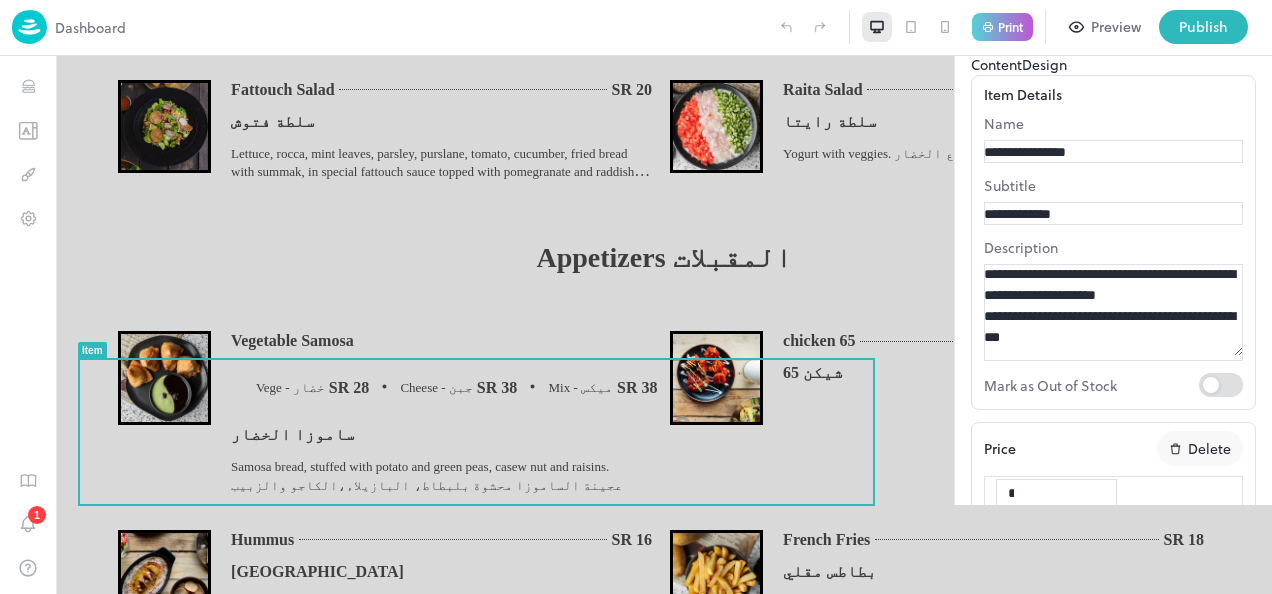 type 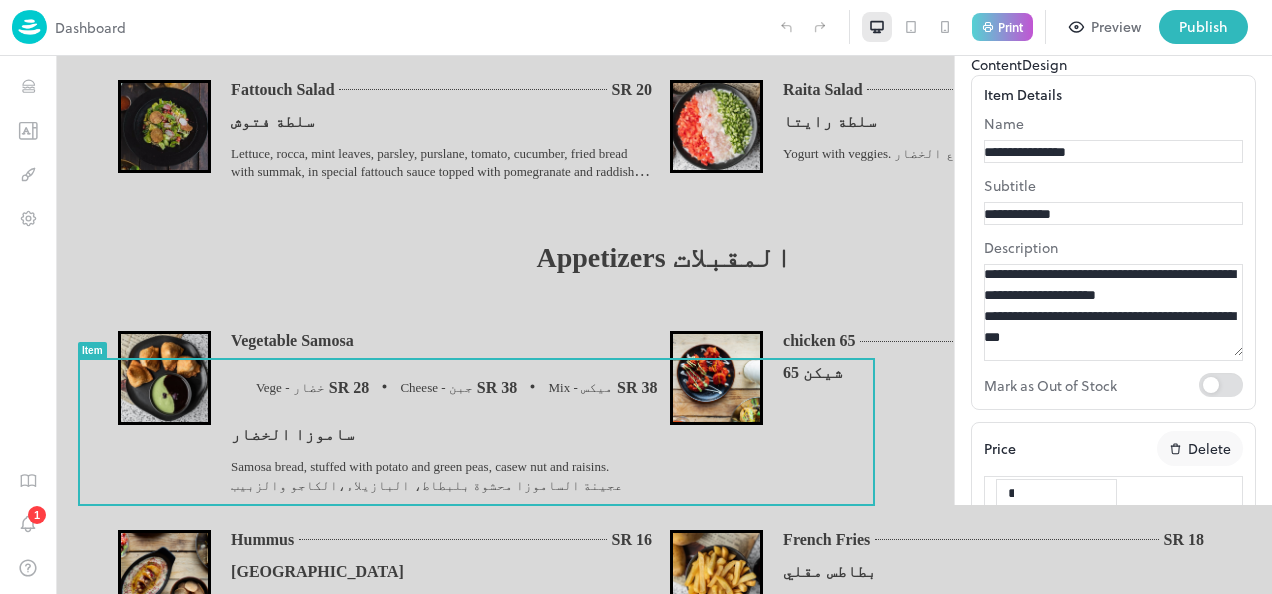 drag, startPoint x: 1041, startPoint y: 432, endPoint x: 1056, endPoint y: 438, distance: 16.155495 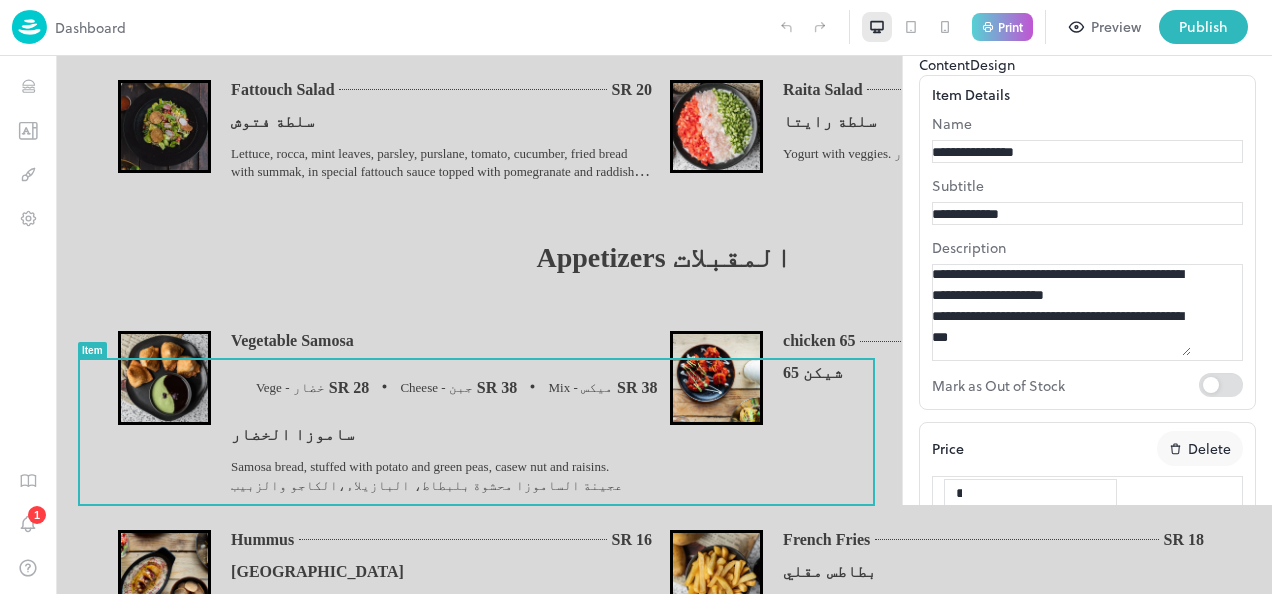 type 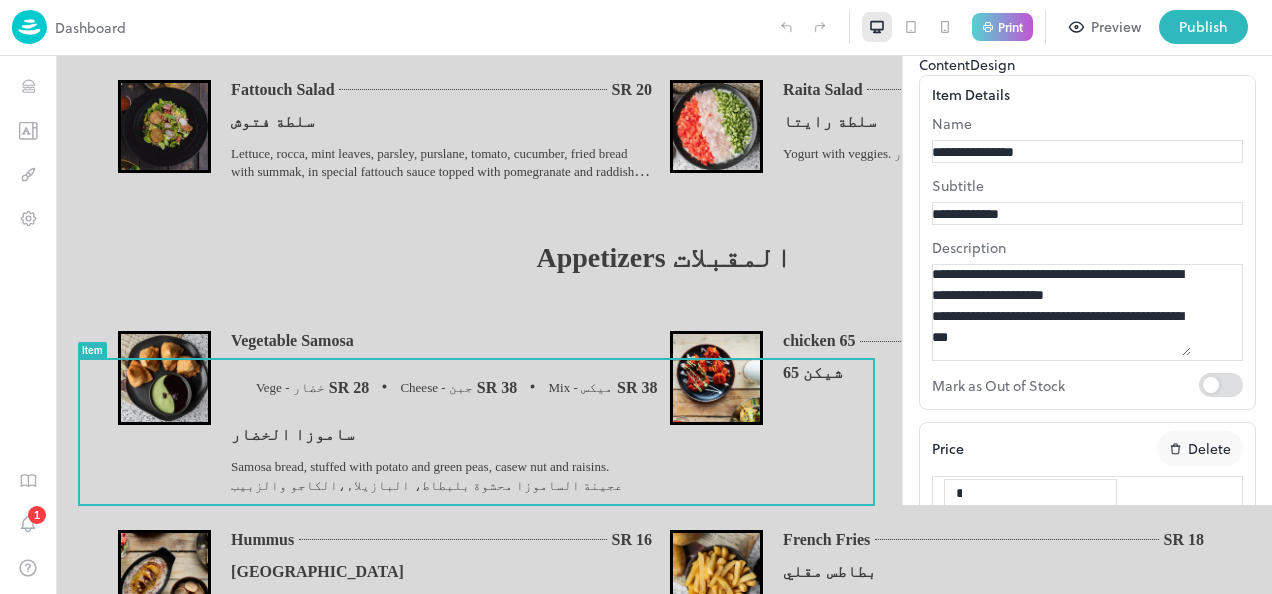 drag, startPoint x: 1152, startPoint y: 396, endPoint x: 1102, endPoint y: 396, distance: 50 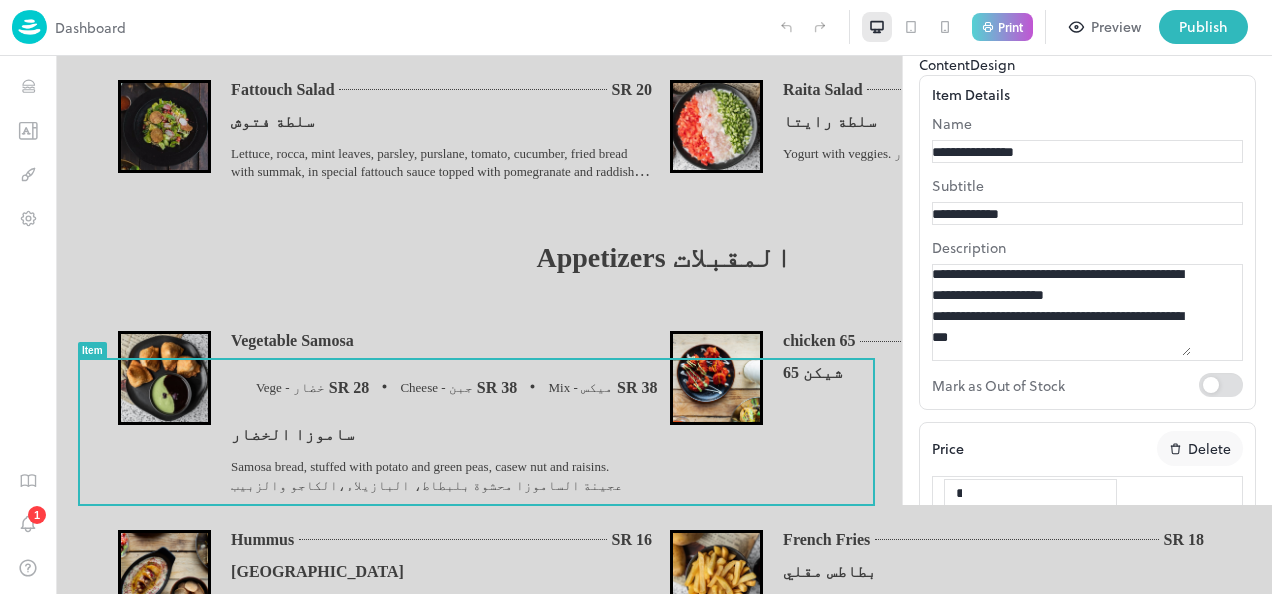 type 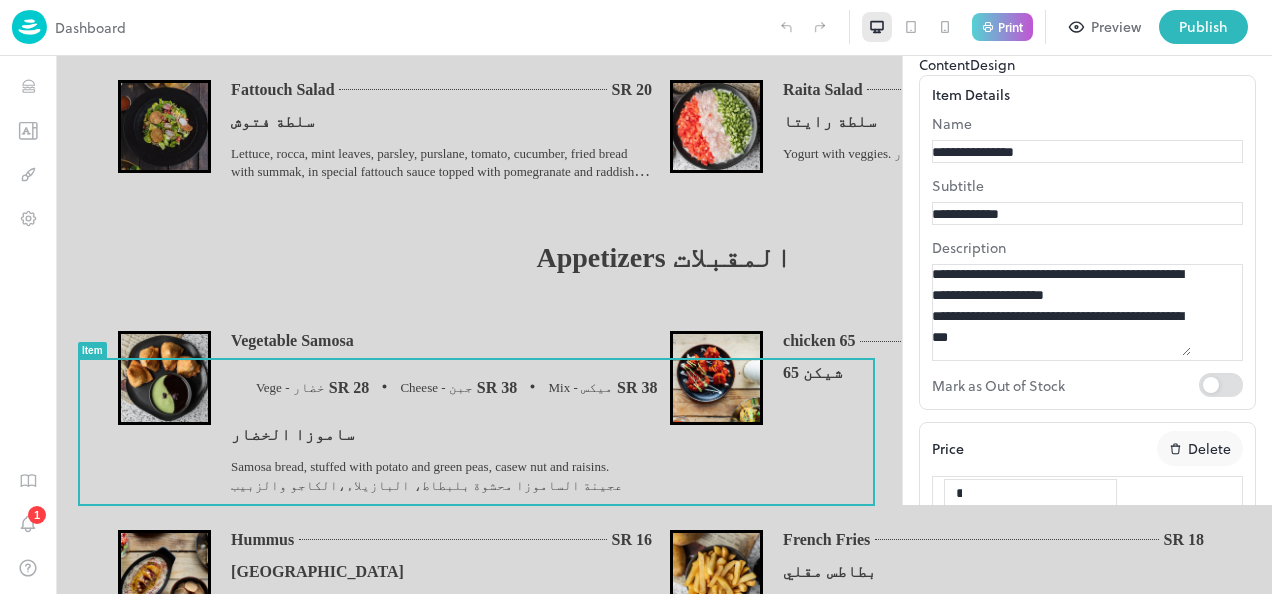 drag, startPoint x: 1142, startPoint y: 450, endPoint x: 872, endPoint y: 394, distance: 275.74625 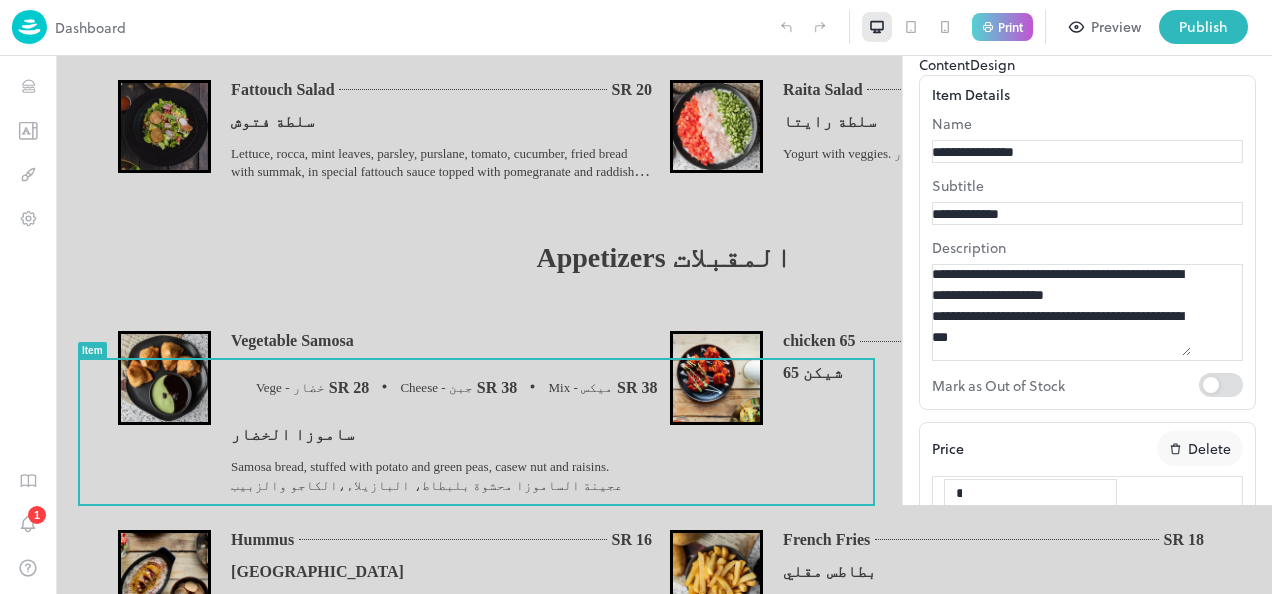 type 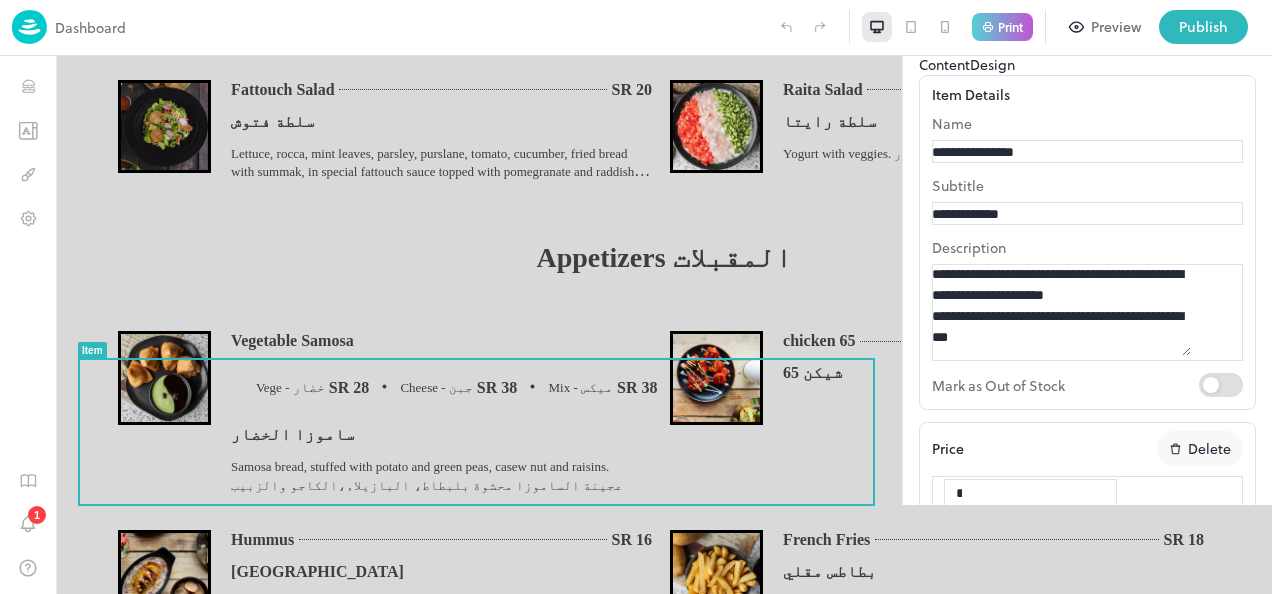 click on "Update Item" at bounding box center [960, 1294] 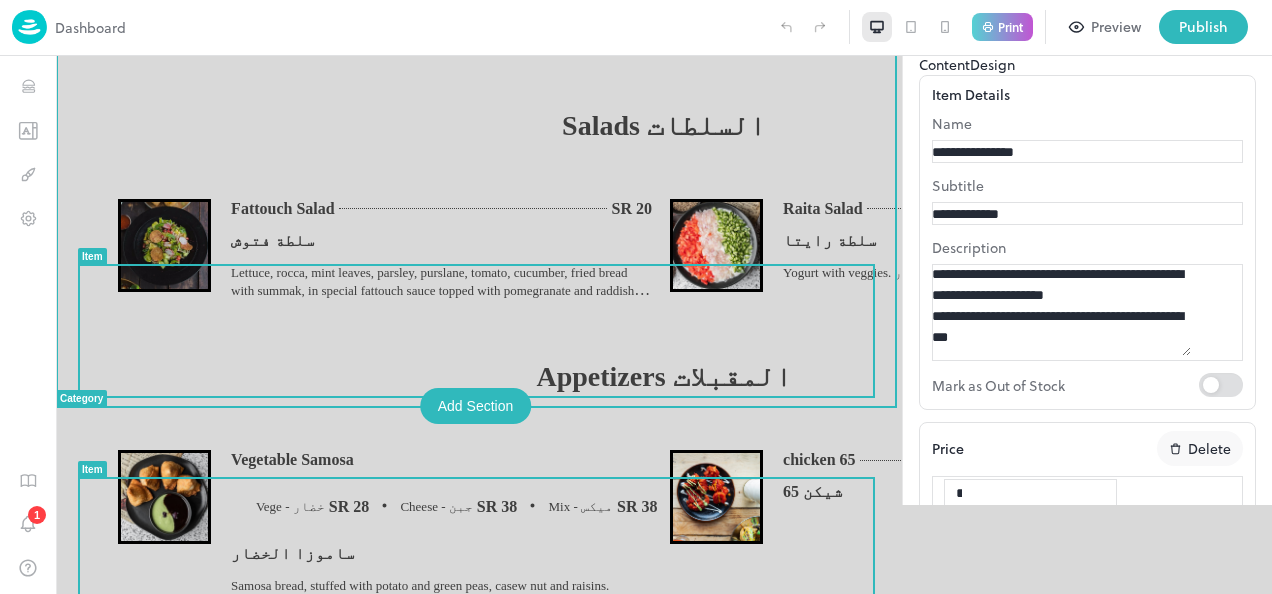 scroll, scrollTop: 764, scrollLeft: 0, axis: vertical 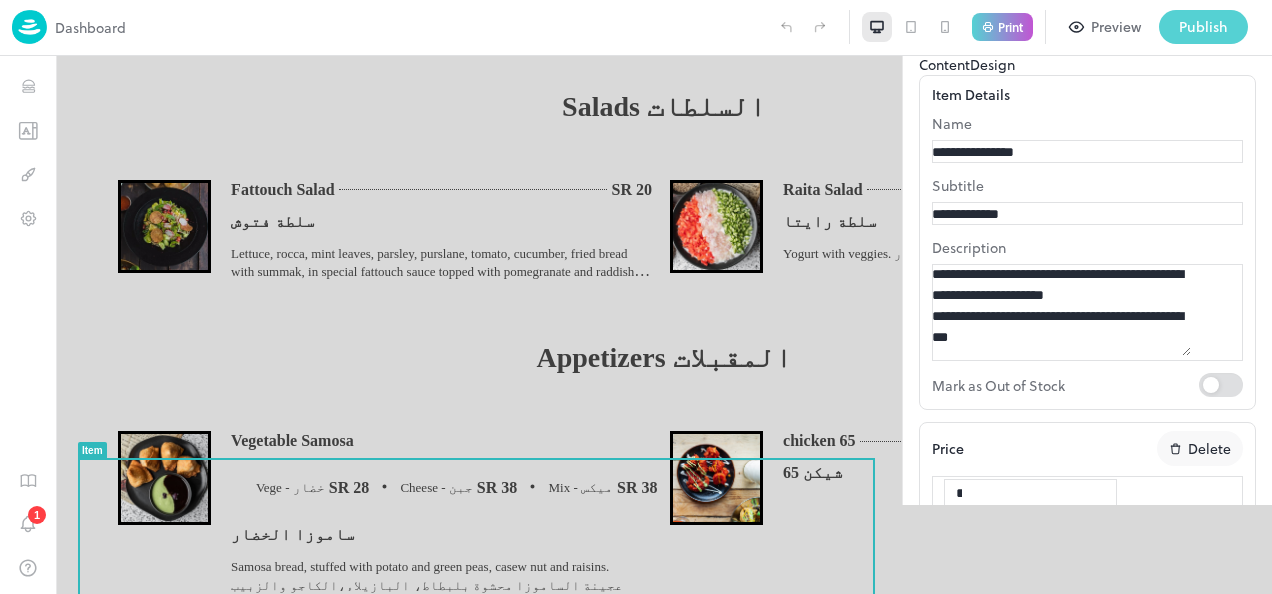 click on "Publish" at bounding box center (1203, 27) 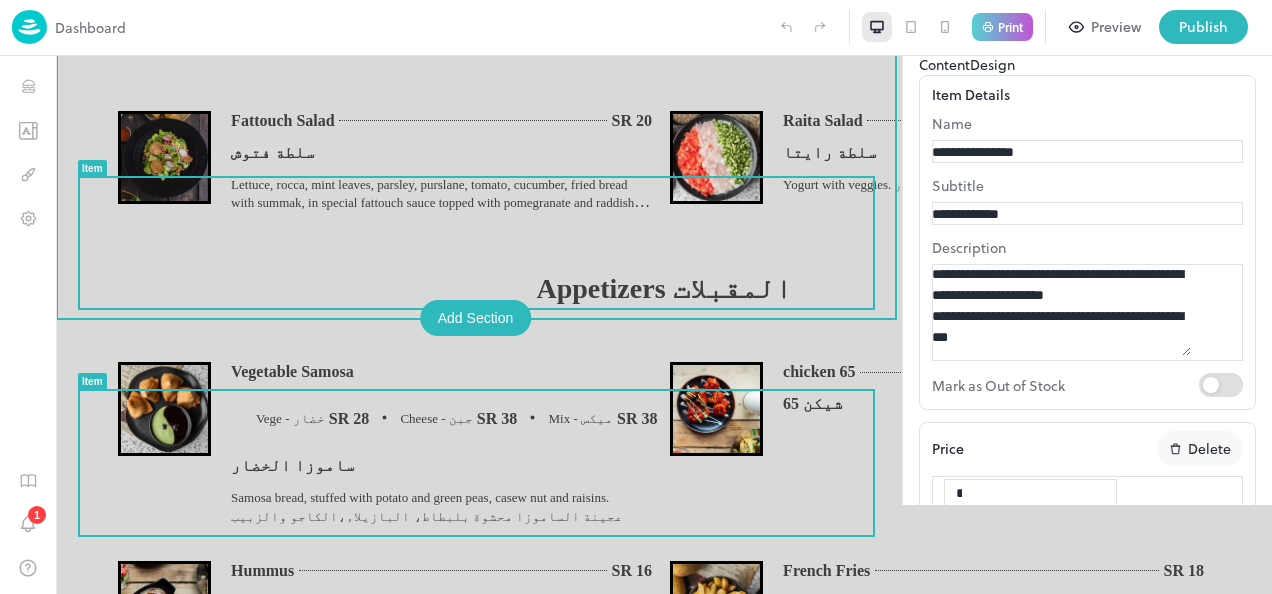 scroll, scrollTop: 864, scrollLeft: 0, axis: vertical 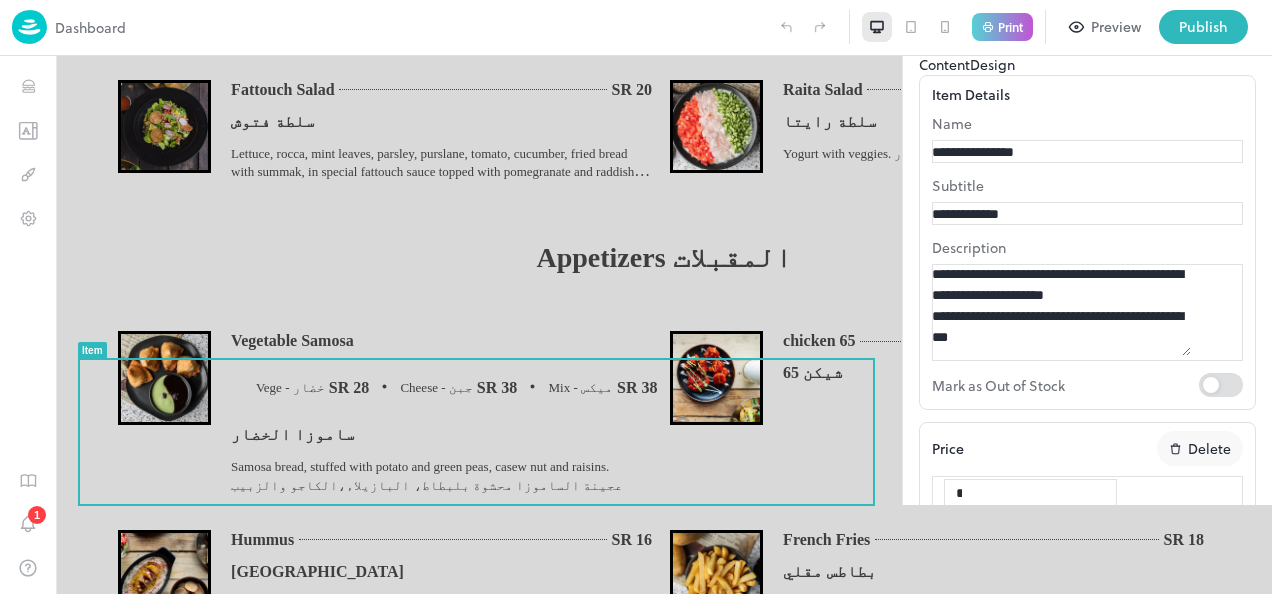 click 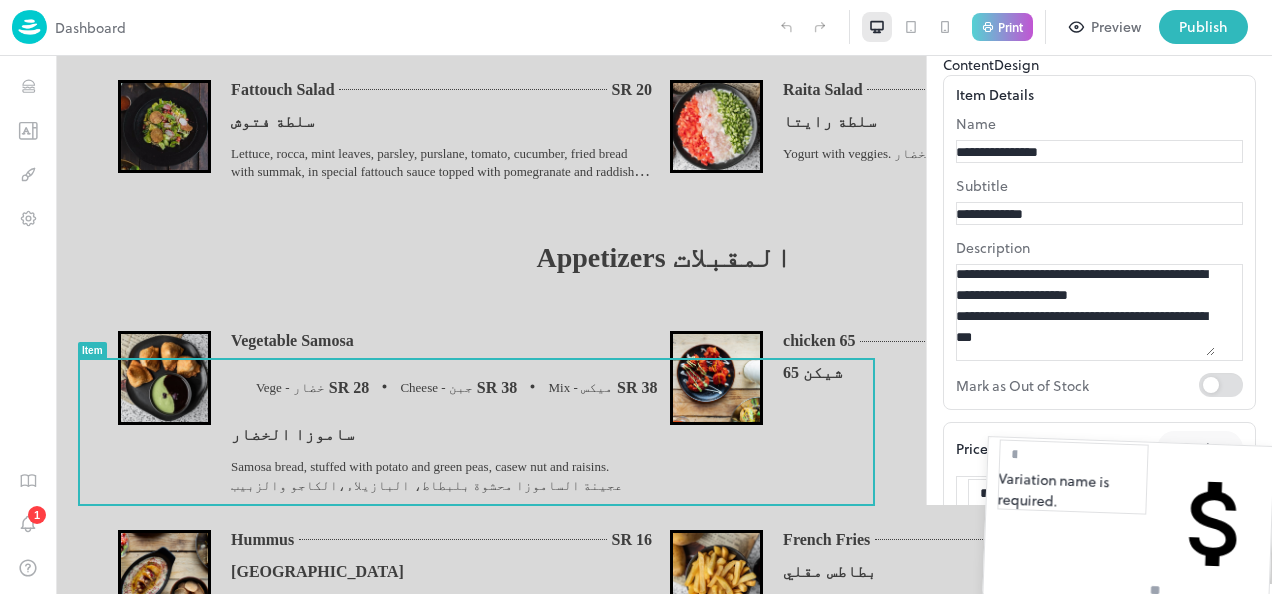 scroll, scrollTop: 608, scrollLeft: 0, axis: vertical 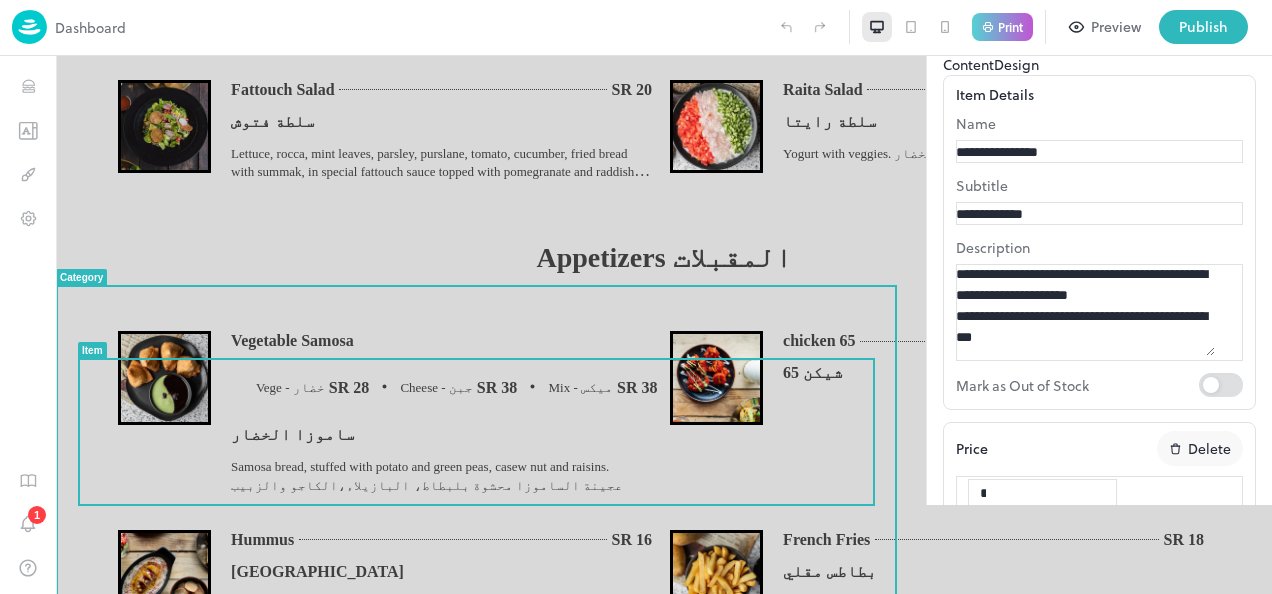 drag, startPoint x: 952, startPoint y: 384, endPoint x: 779, endPoint y: 640, distance: 308.97412 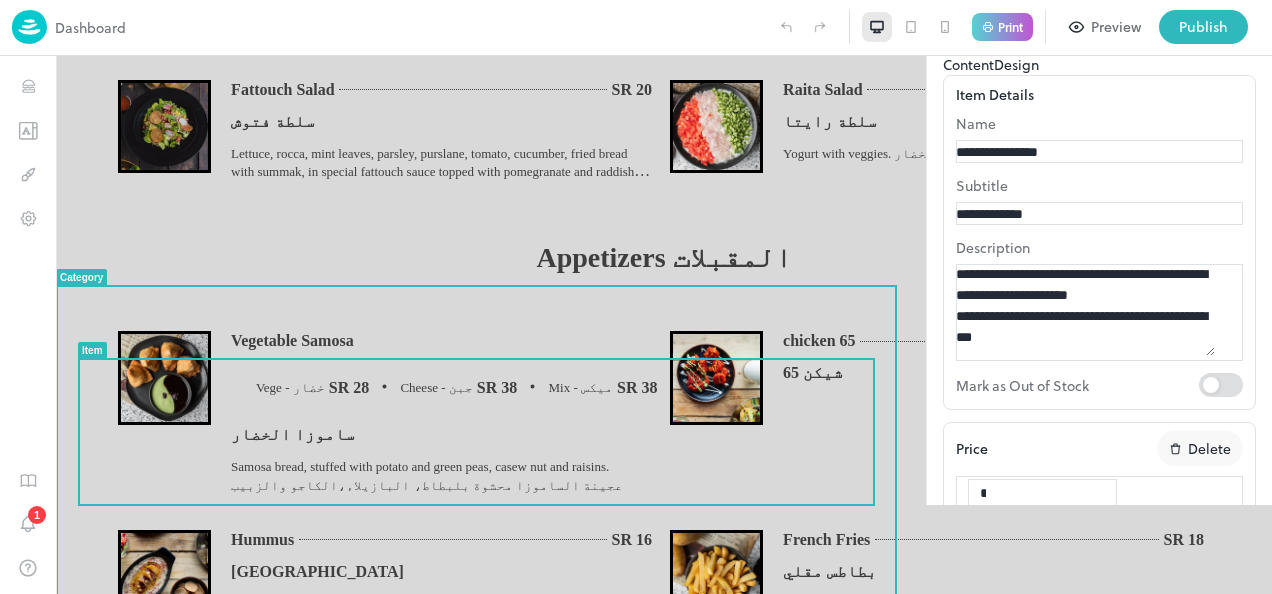 click on "Dashboard Print Preview Publish 1 Items 114 Add Soup الشوربات Dal Shorba   Creamy chicken shorba   Salads  السلطات Fattouch Salad   Raita Salad   Appetizers المقبلات Vegetable Samosa   chicken 65   Hummus   French Fries   Kebab كباب Chicken Tikka   Murg Malai   Satari Chicken   Mix Chicken Kebab Platter   Tandoori Drum Stick   Curries & Masalas كاري و مسالا Murg Makhni   Chicken Tikka Masala   Bombai Chicken Curry   Rogan [PERSON_NAME] Masala   Lamb Makhni   Dal Makhni   Biryani برياني Dum Biryani Chicken   Dum Biryani Lamb   Dum Biryani Plain   Bombai Ryani    Rice أرز White Rice   Jeera Pulao   Bread خبز Plain Naan   Butter Naan   Garlic Naan   Cheese Naan   Lacha Paratha   Aloo Paratha   Tandoor Roti   Dessert حلويات Gulab Jamun   Cold Drink مشروبات باردة Lassi لاسي Savory Lassi   Strawberry Banana Lassi   Mango Lassi   Soft Drinks  مشروبات غازية Pepsi, Diet Pepsi, SevenUp, [PERSON_NAME].    Orange Juice" at bounding box center (636, 297) 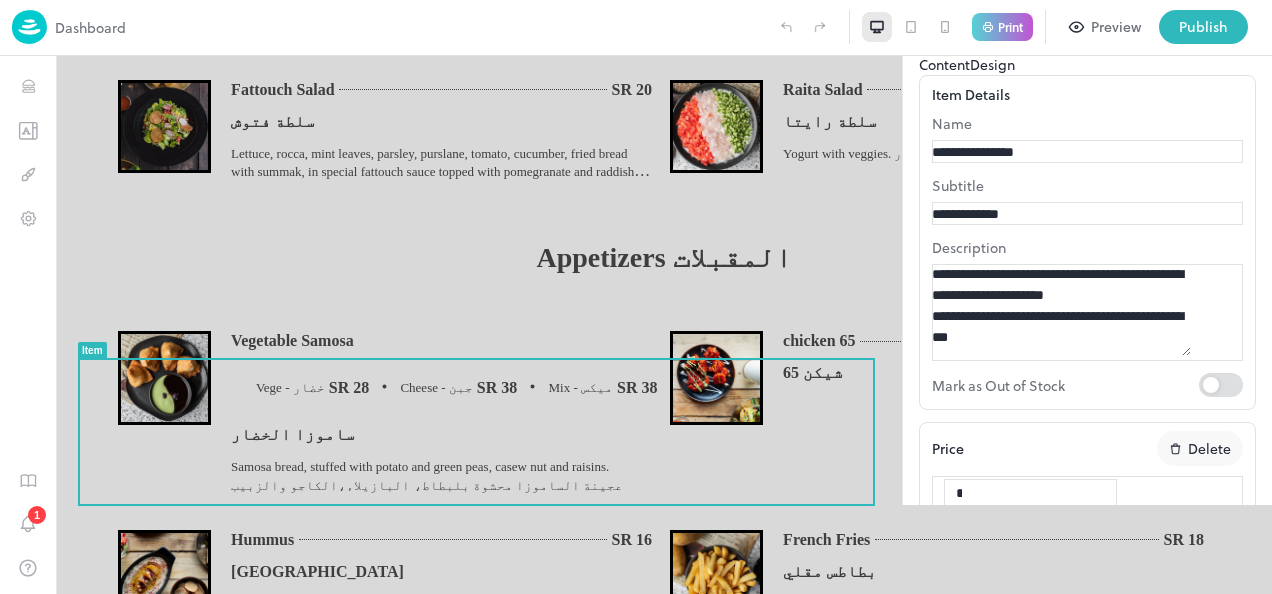 scroll, scrollTop: 308, scrollLeft: 0, axis: vertical 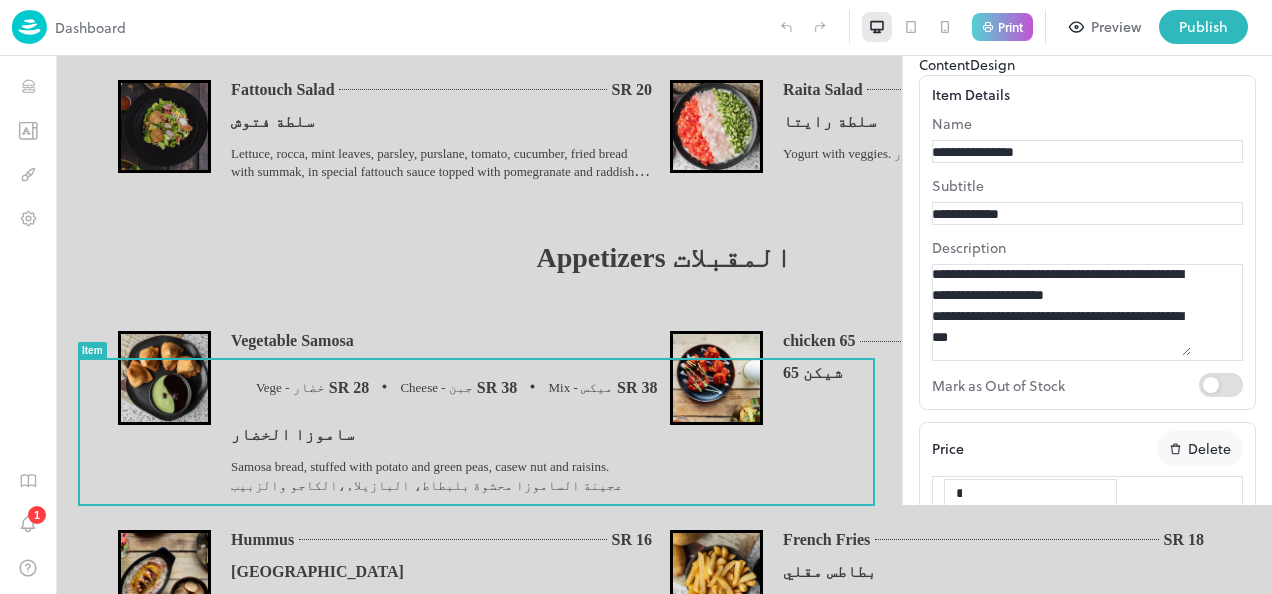 click on "​ Variation name is required. ​ ​" at bounding box center [1087, 719] 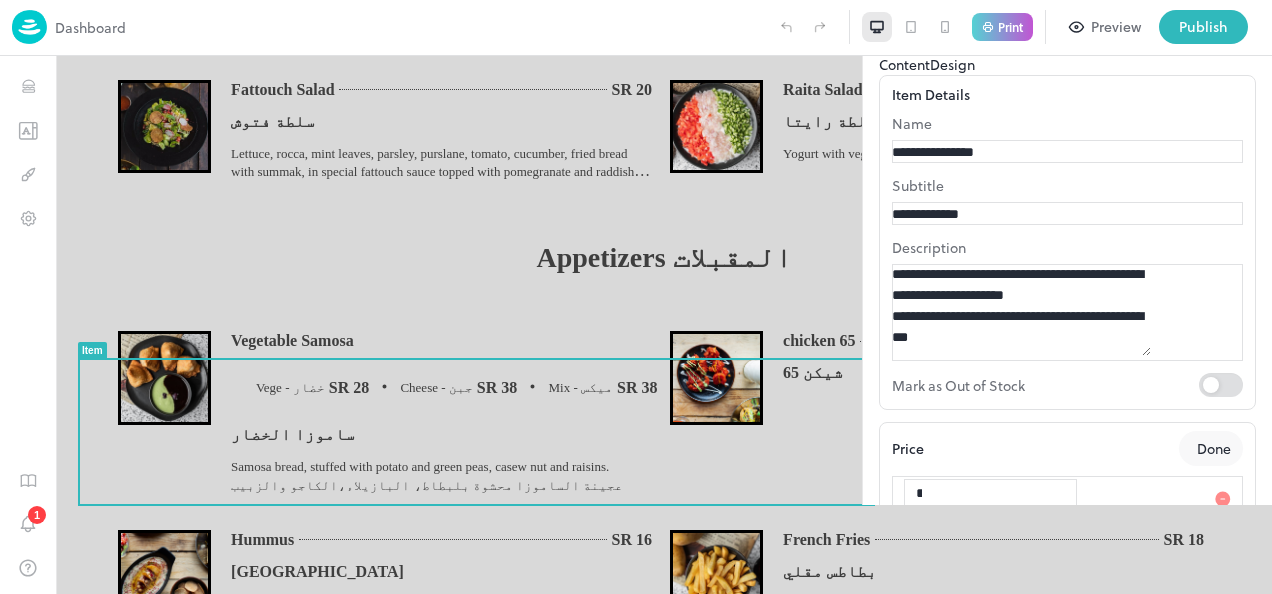 click 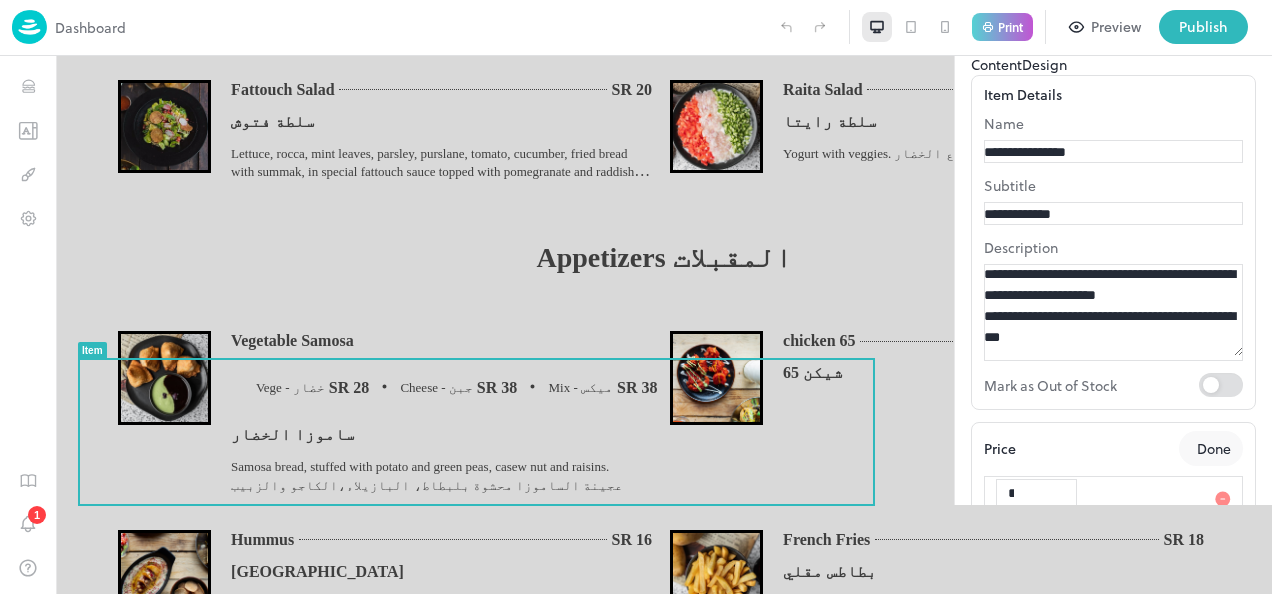 click 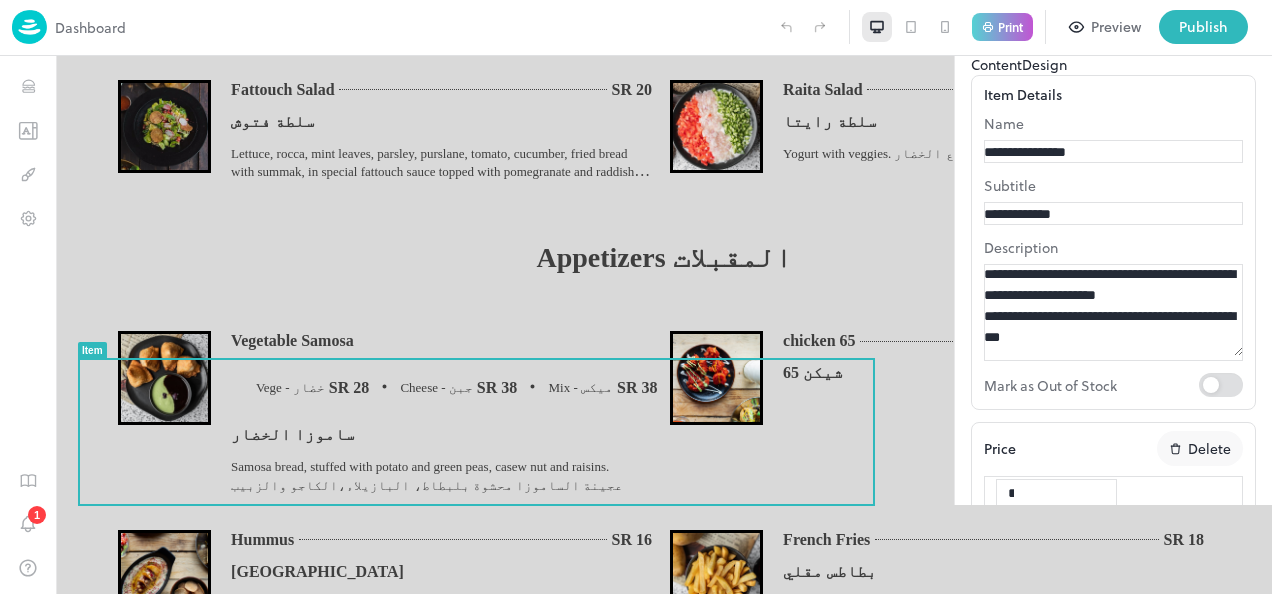 click on "Update Item" at bounding box center [1012, 970] 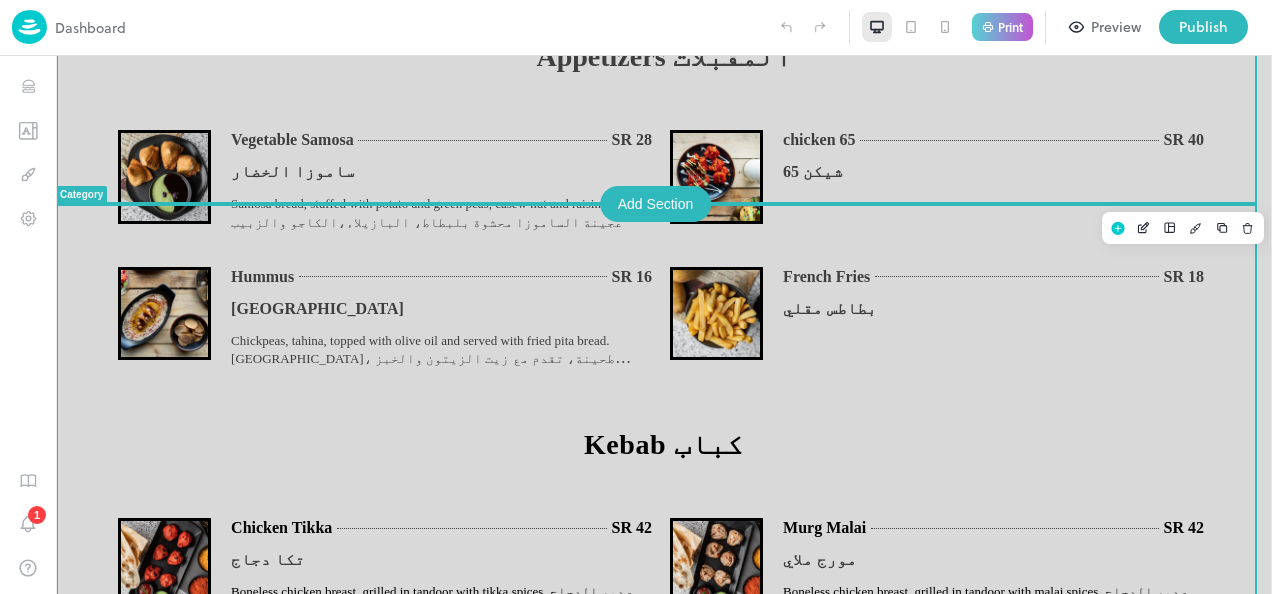 scroll, scrollTop: 1165, scrollLeft: 0, axis: vertical 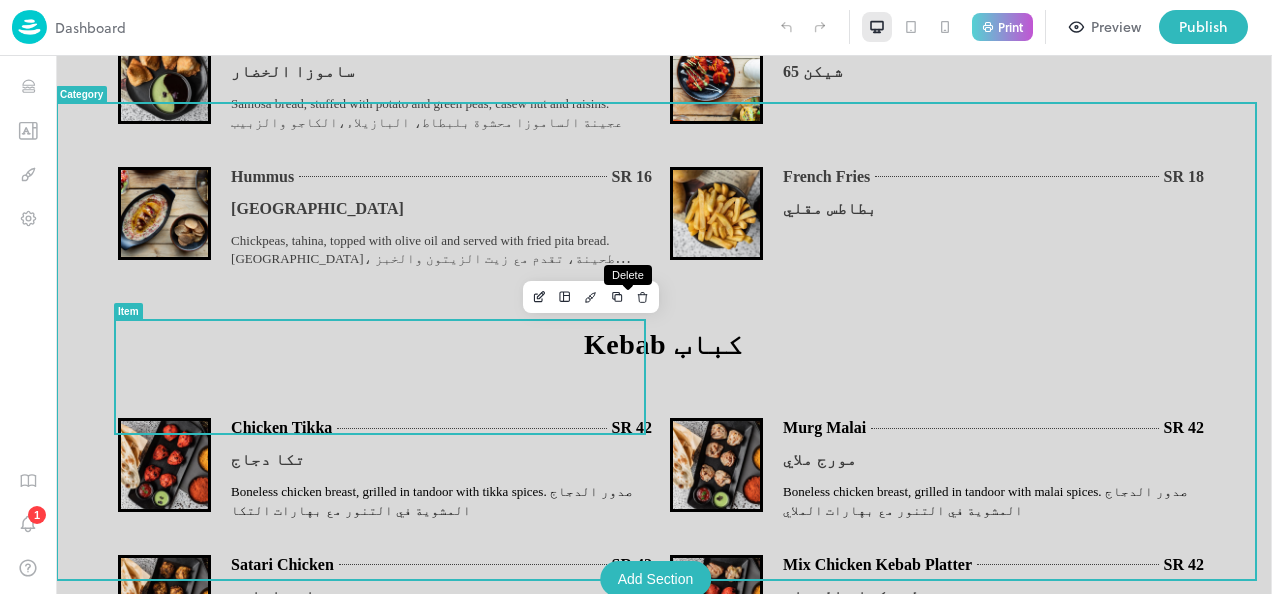 click 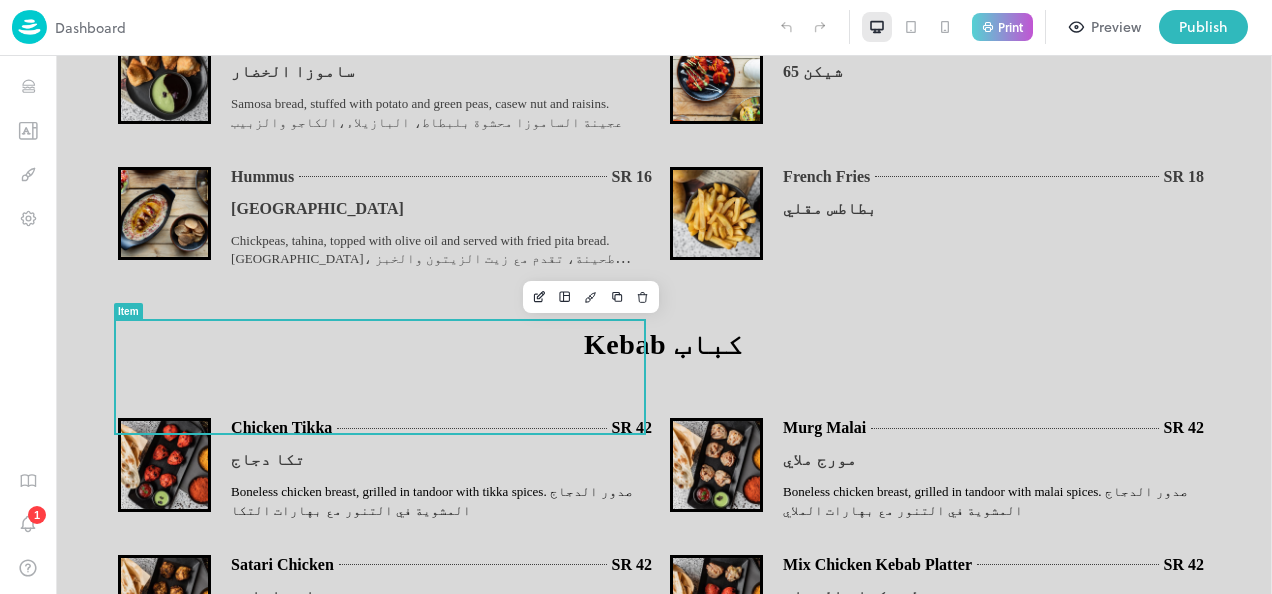 click on "Delete" at bounding box center (89, 727) 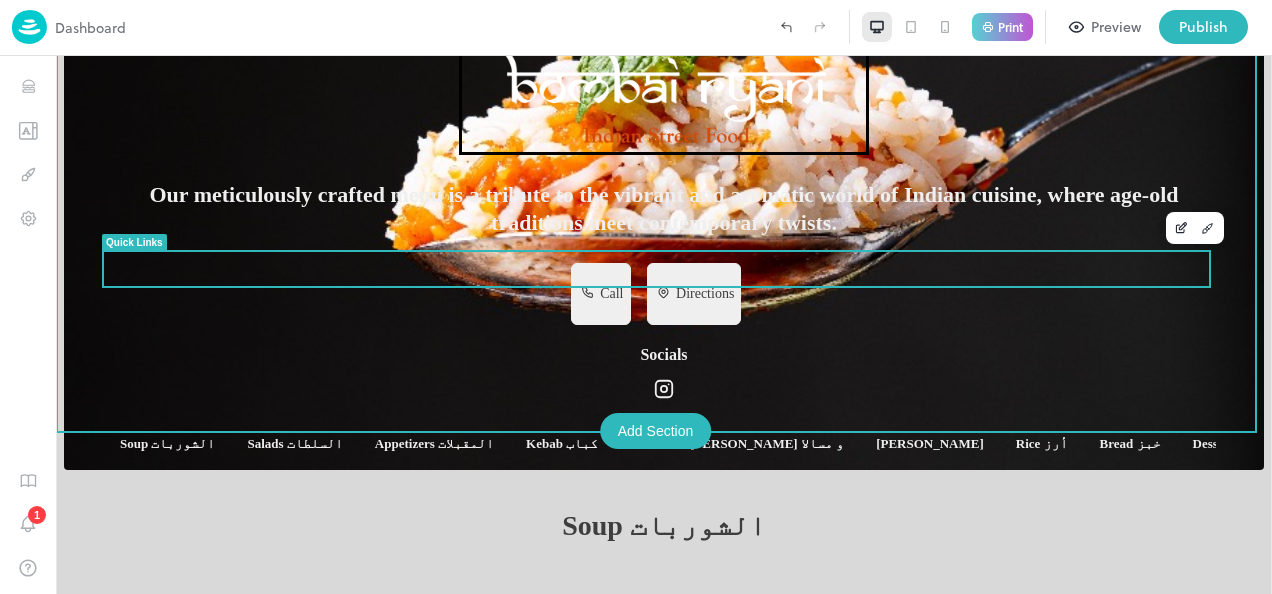 scroll, scrollTop: 0, scrollLeft: 0, axis: both 